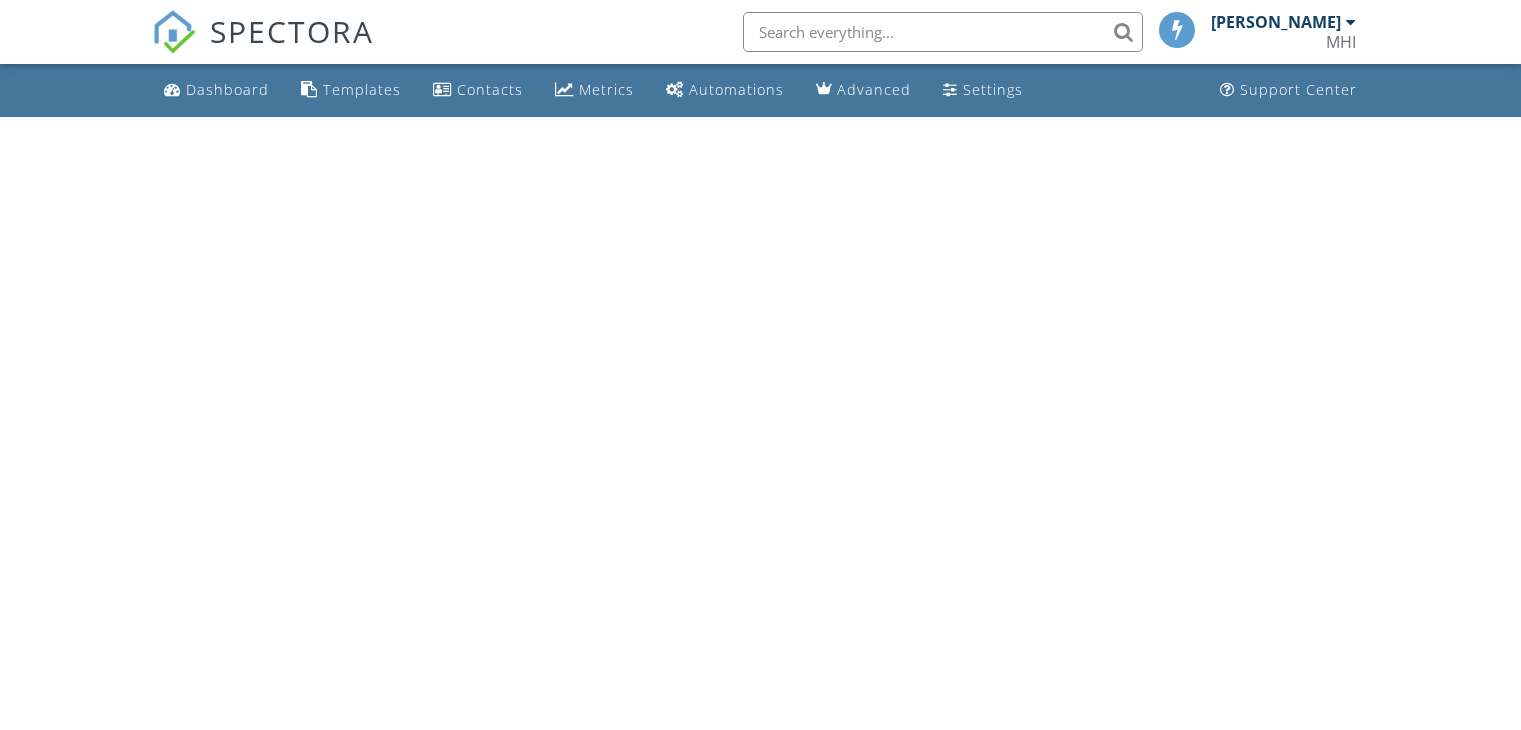 scroll, scrollTop: 0, scrollLeft: 0, axis: both 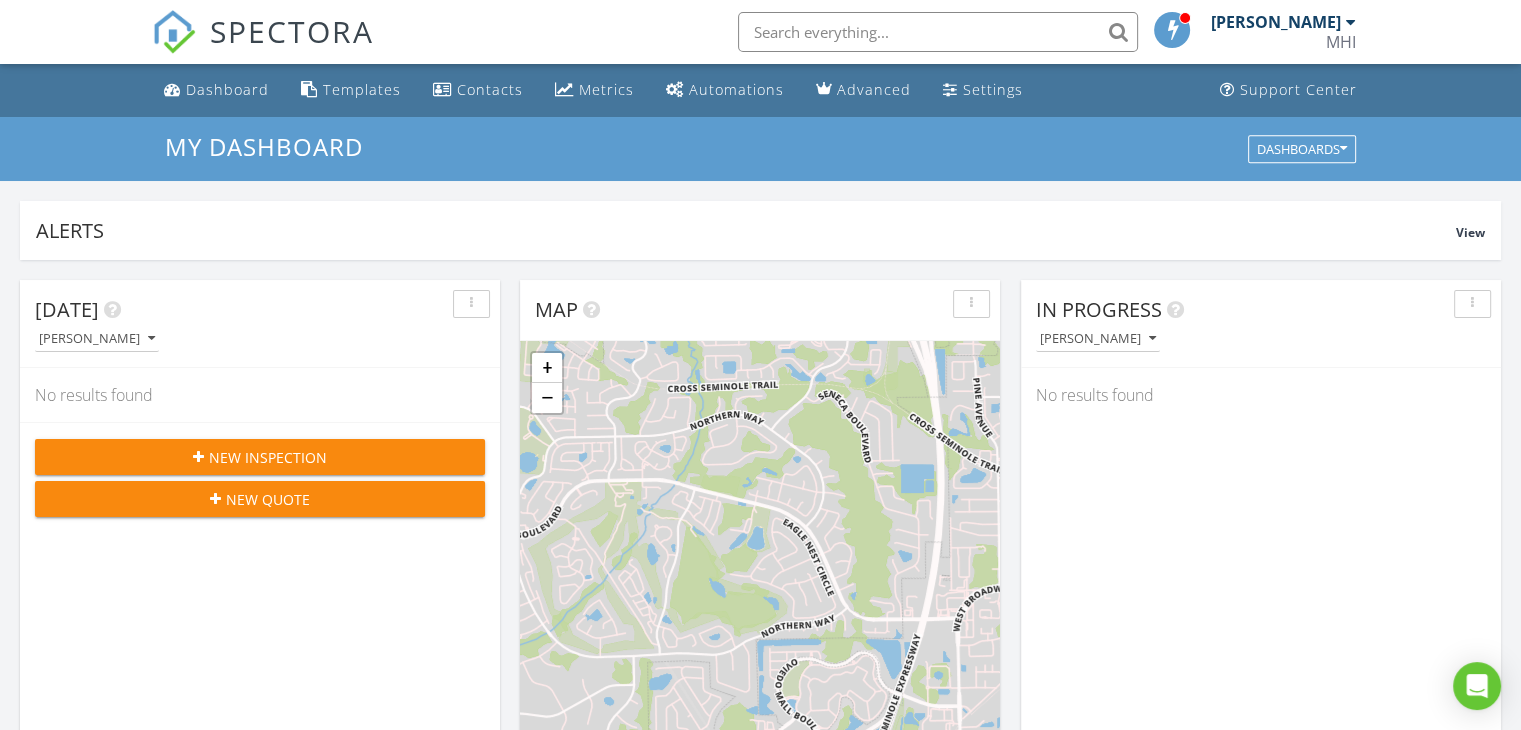 click on "New Inspection" at bounding box center [268, 457] 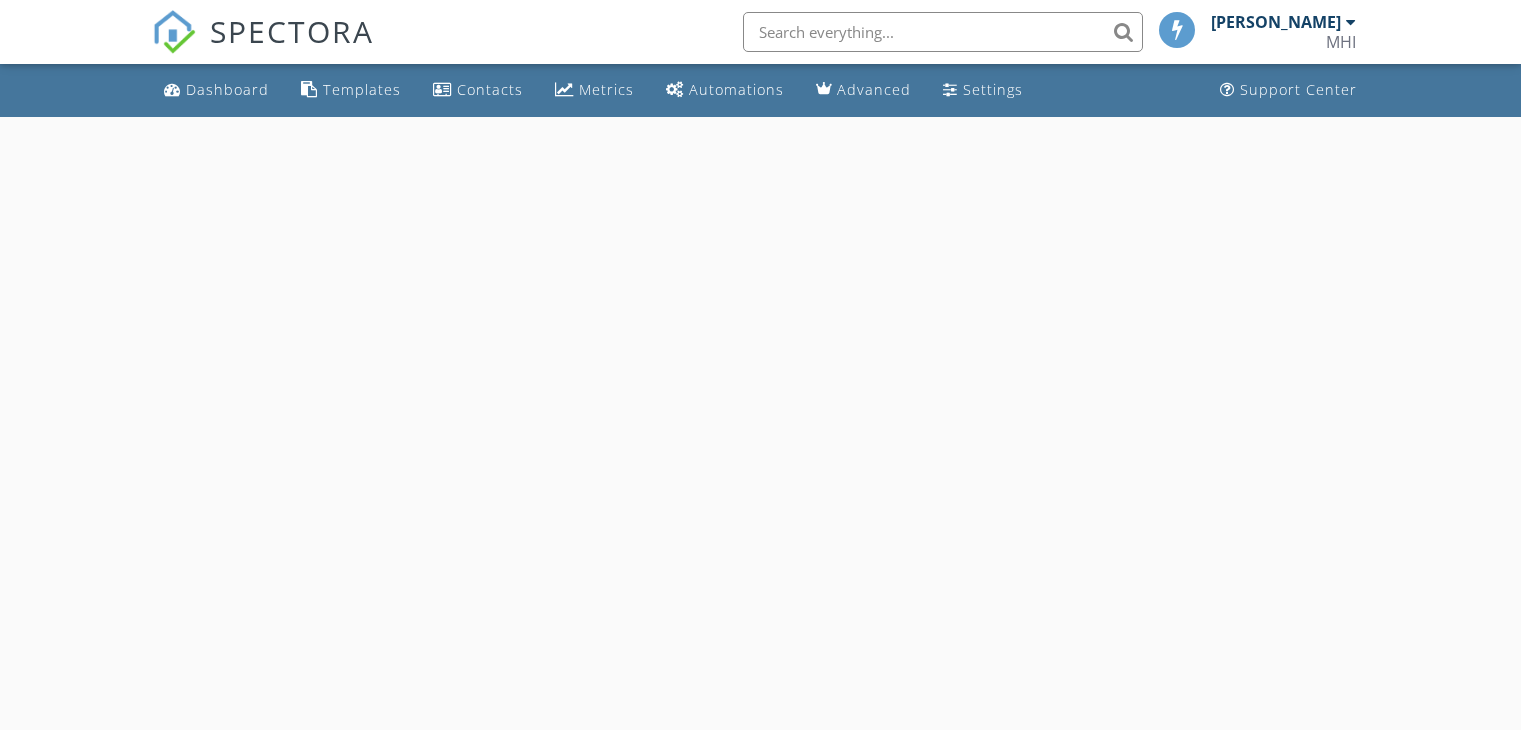scroll, scrollTop: 0, scrollLeft: 0, axis: both 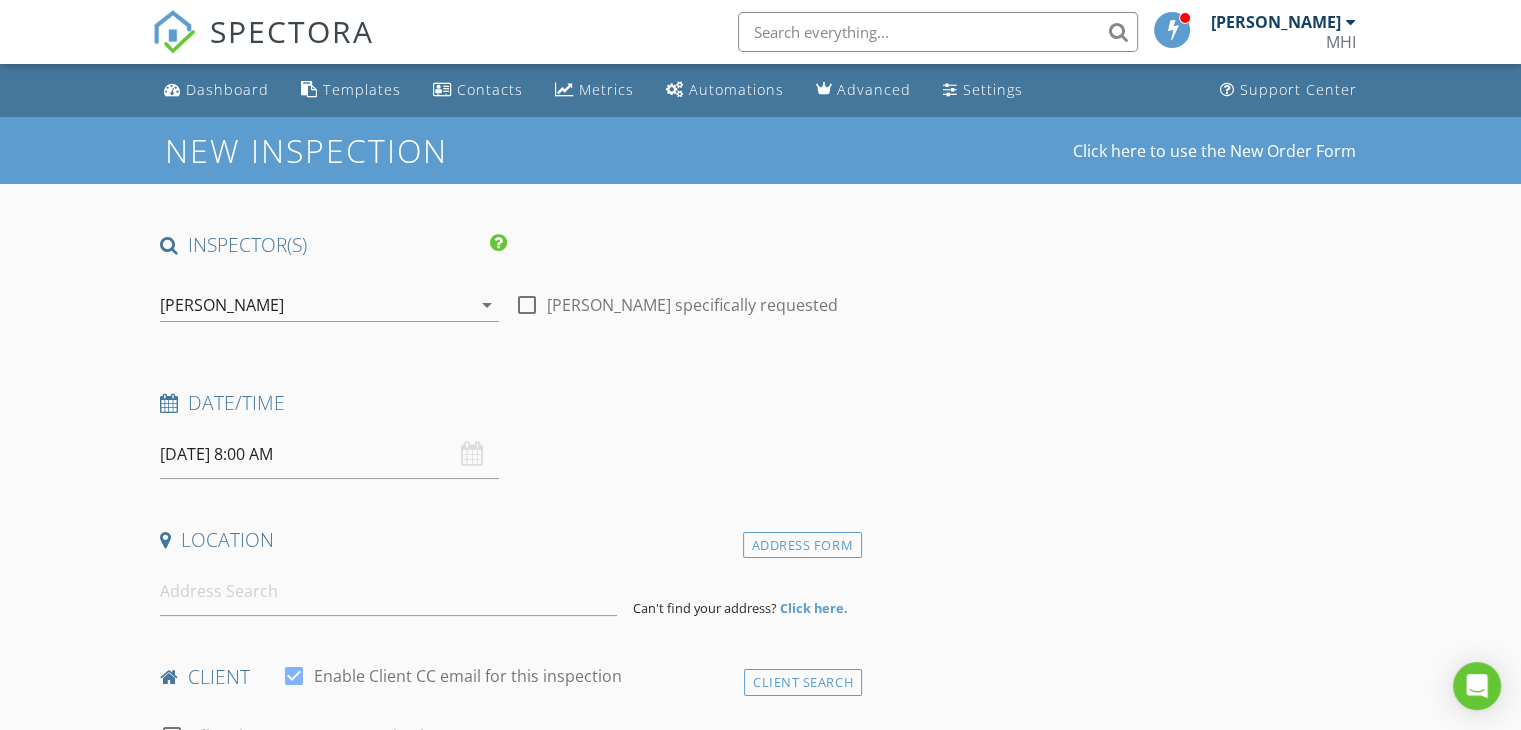 click on "07/10/2025 8:00 AM" at bounding box center (329, 454) 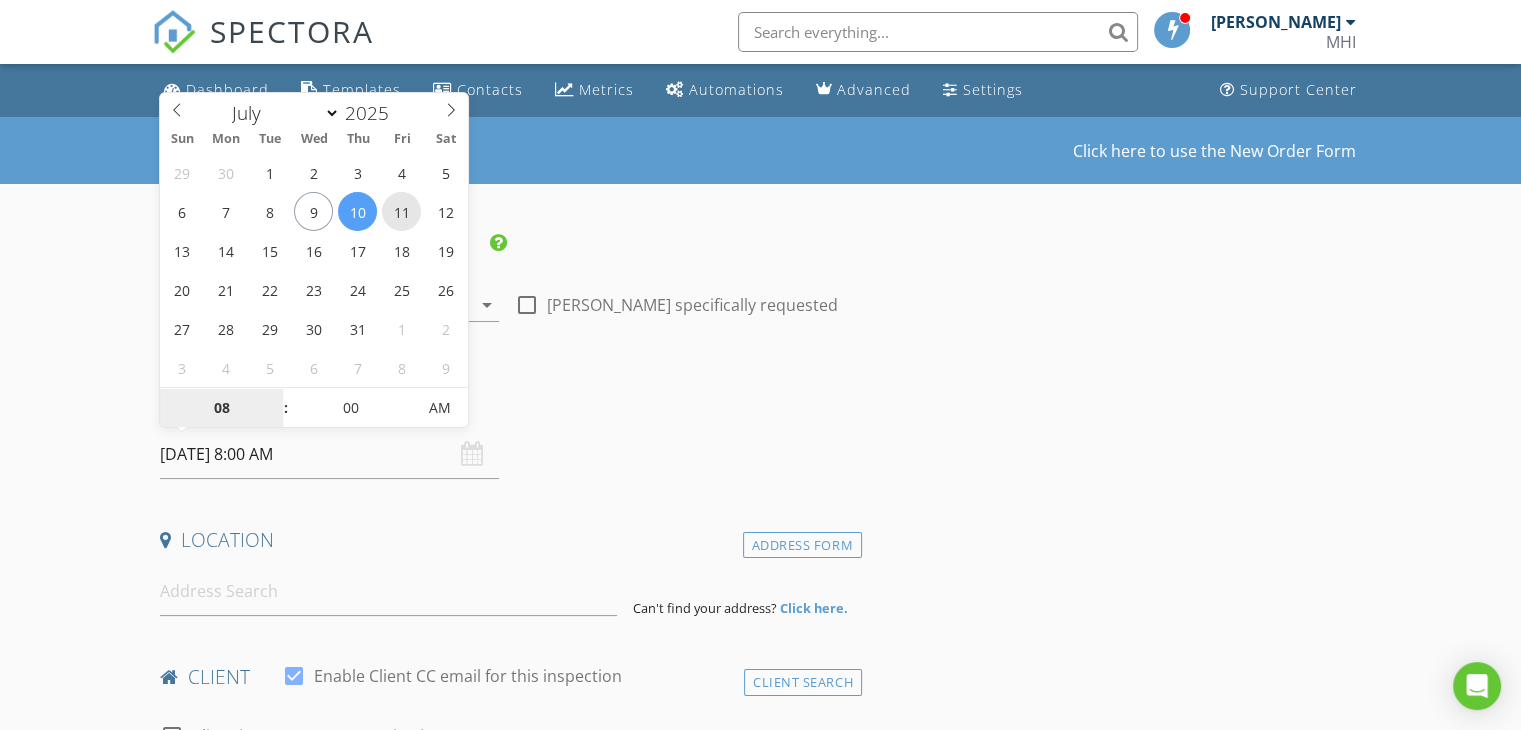 type on "07/11/2025 8:00 AM" 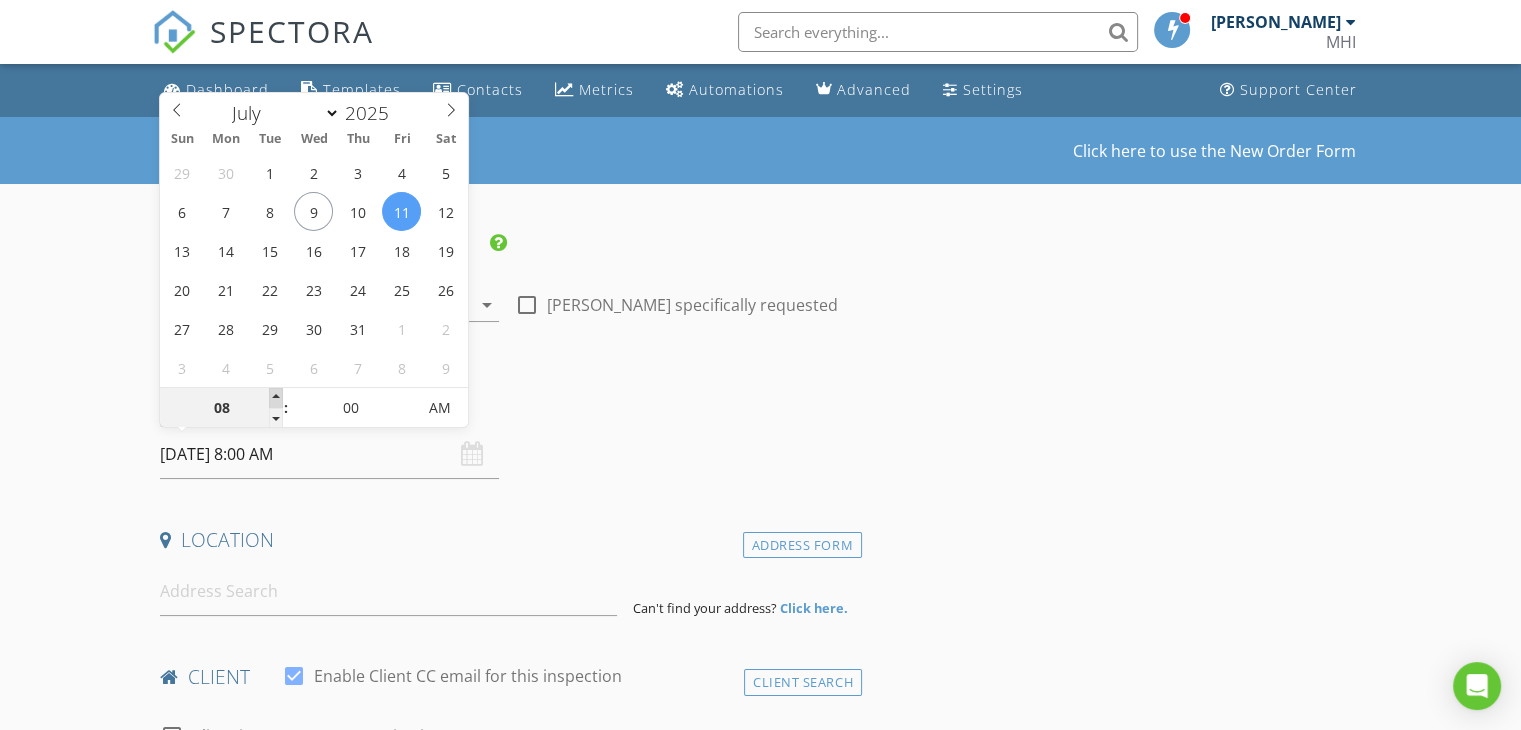 type on "09" 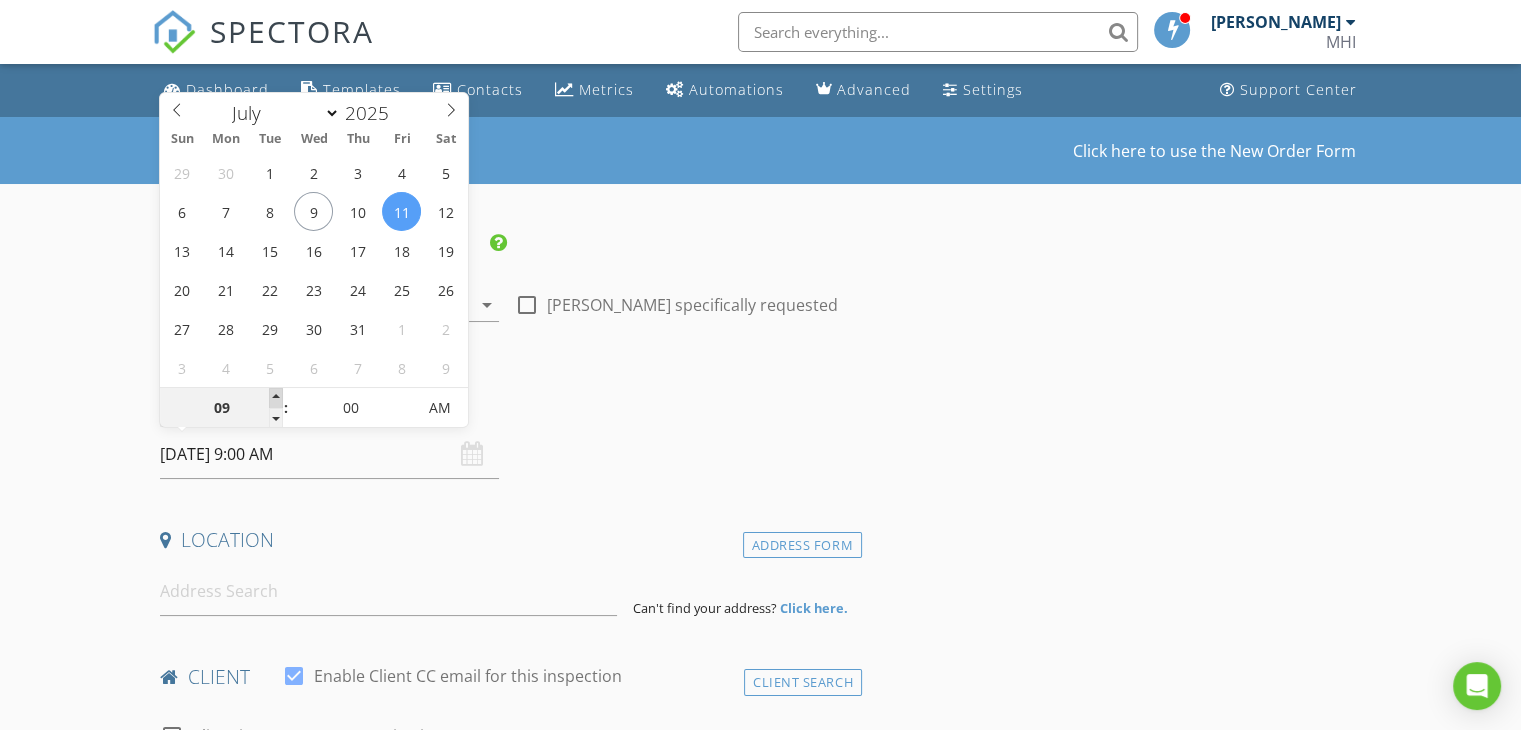 click at bounding box center [276, 398] 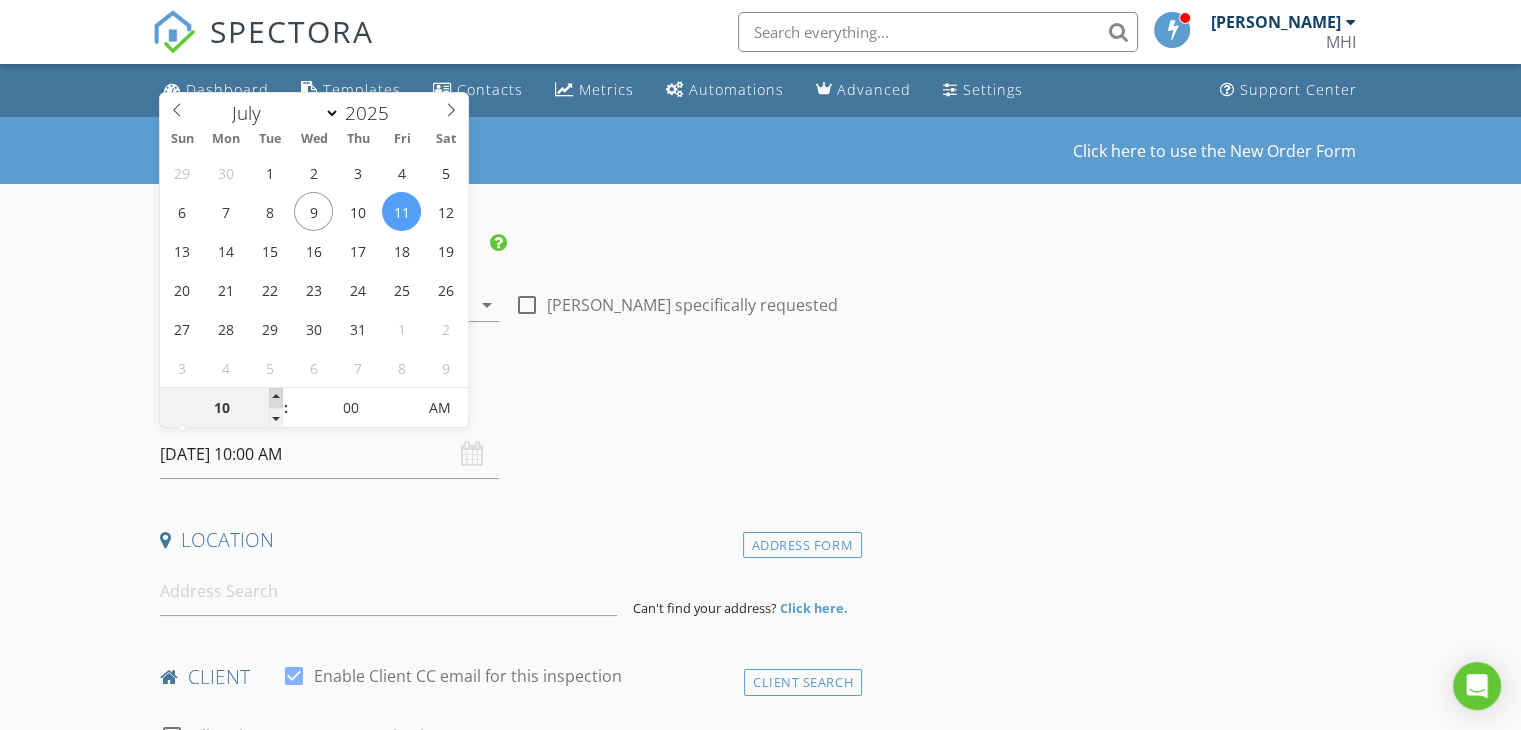 click at bounding box center [276, 398] 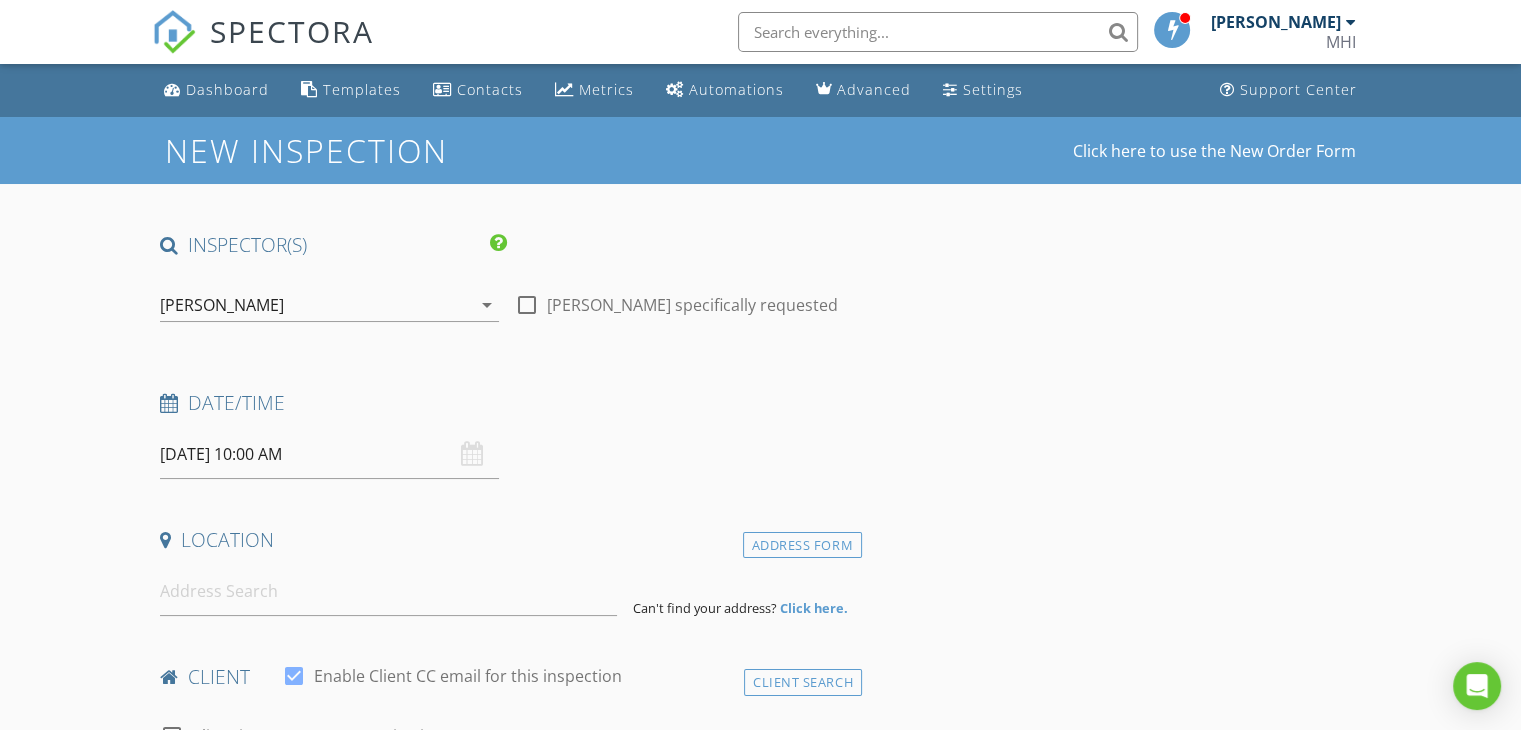 click on "Date/Time
07/11/2025 10:00 AM" at bounding box center [507, 434] 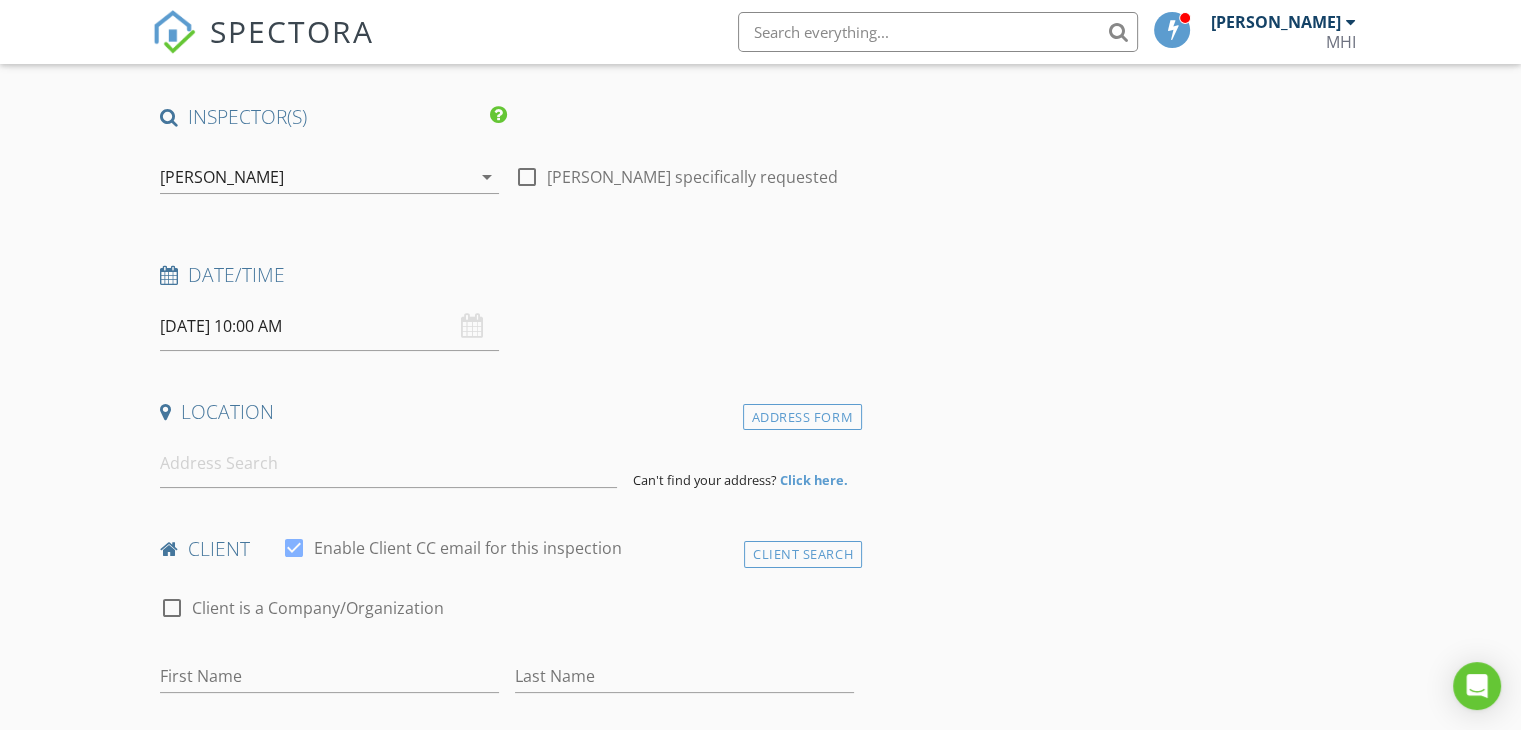 scroll, scrollTop: 300, scrollLeft: 0, axis: vertical 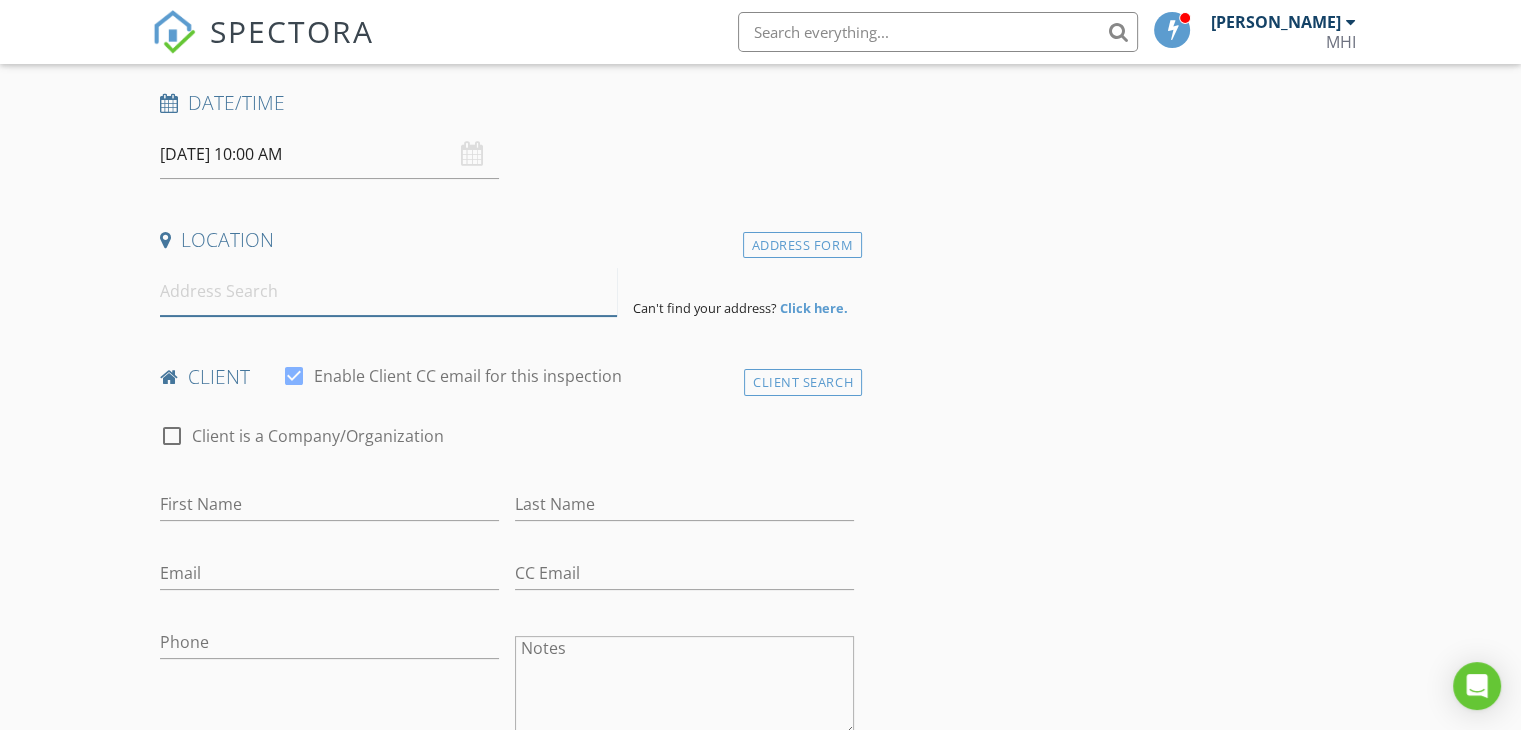 click at bounding box center (388, 291) 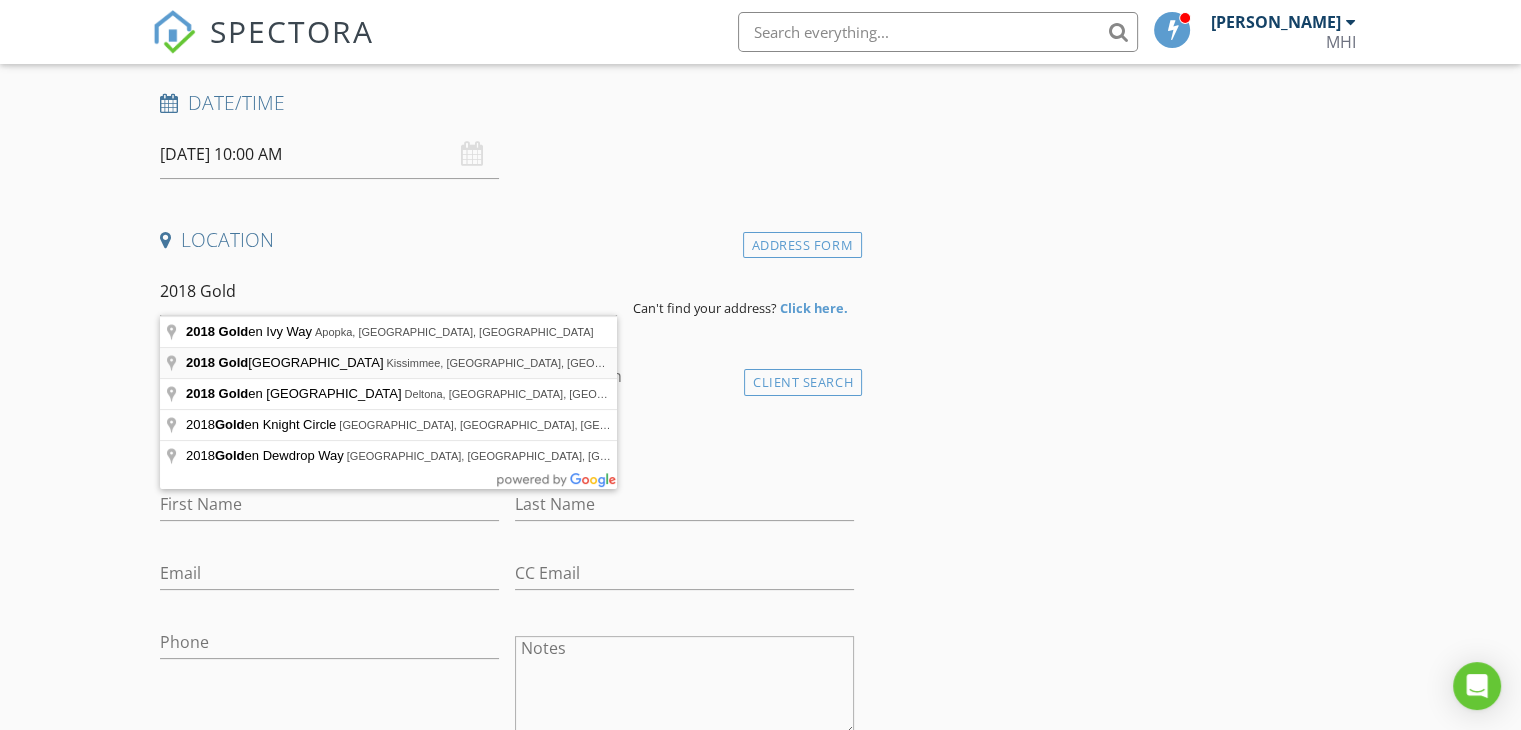 type on "2018 Gold Spring Cove, Kissimmee, FL, USA" 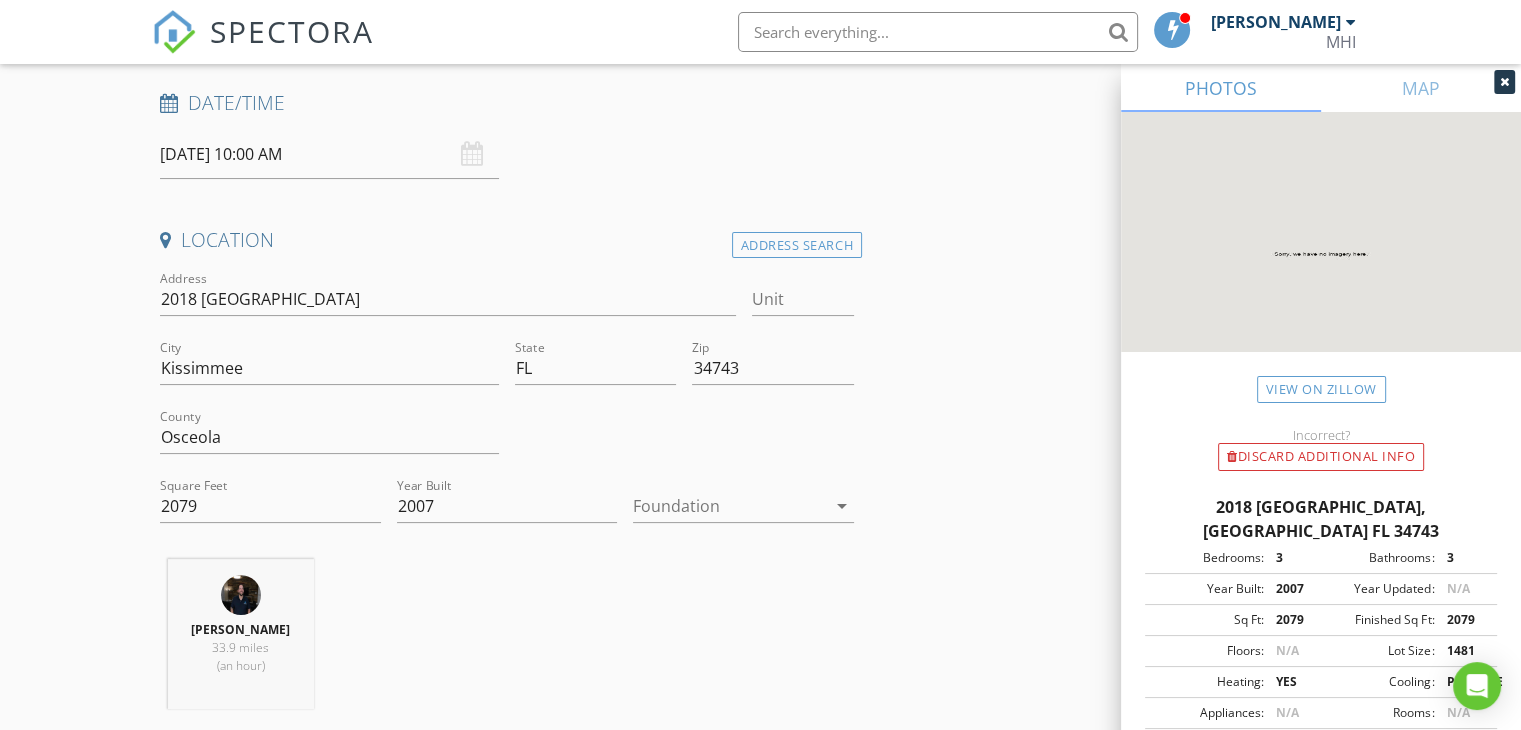 click at bounding box center (729, 506) 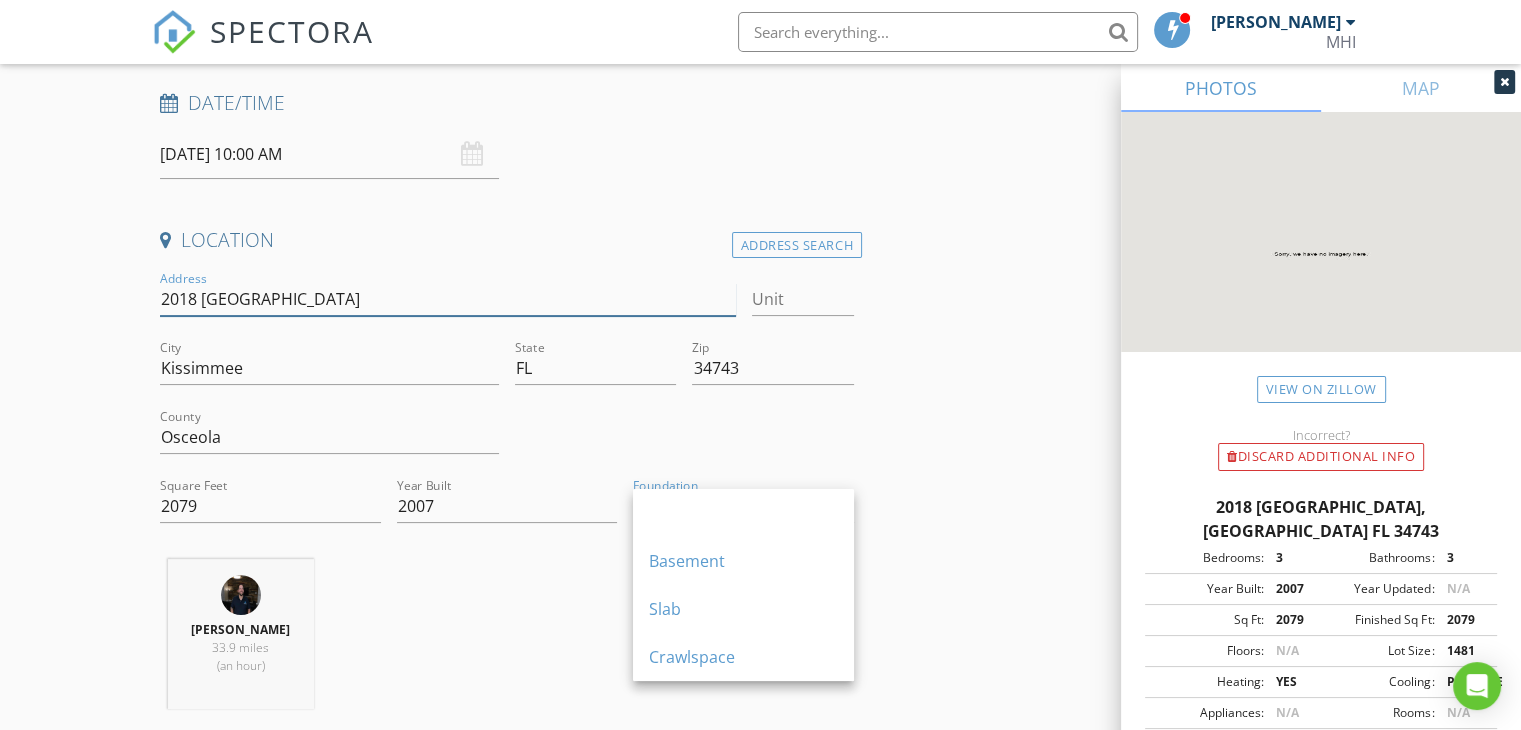 drag, startPoint x: 354, startPoint y: 301, endPoint x: 104, endPoint y: 269, distance: 252.03967 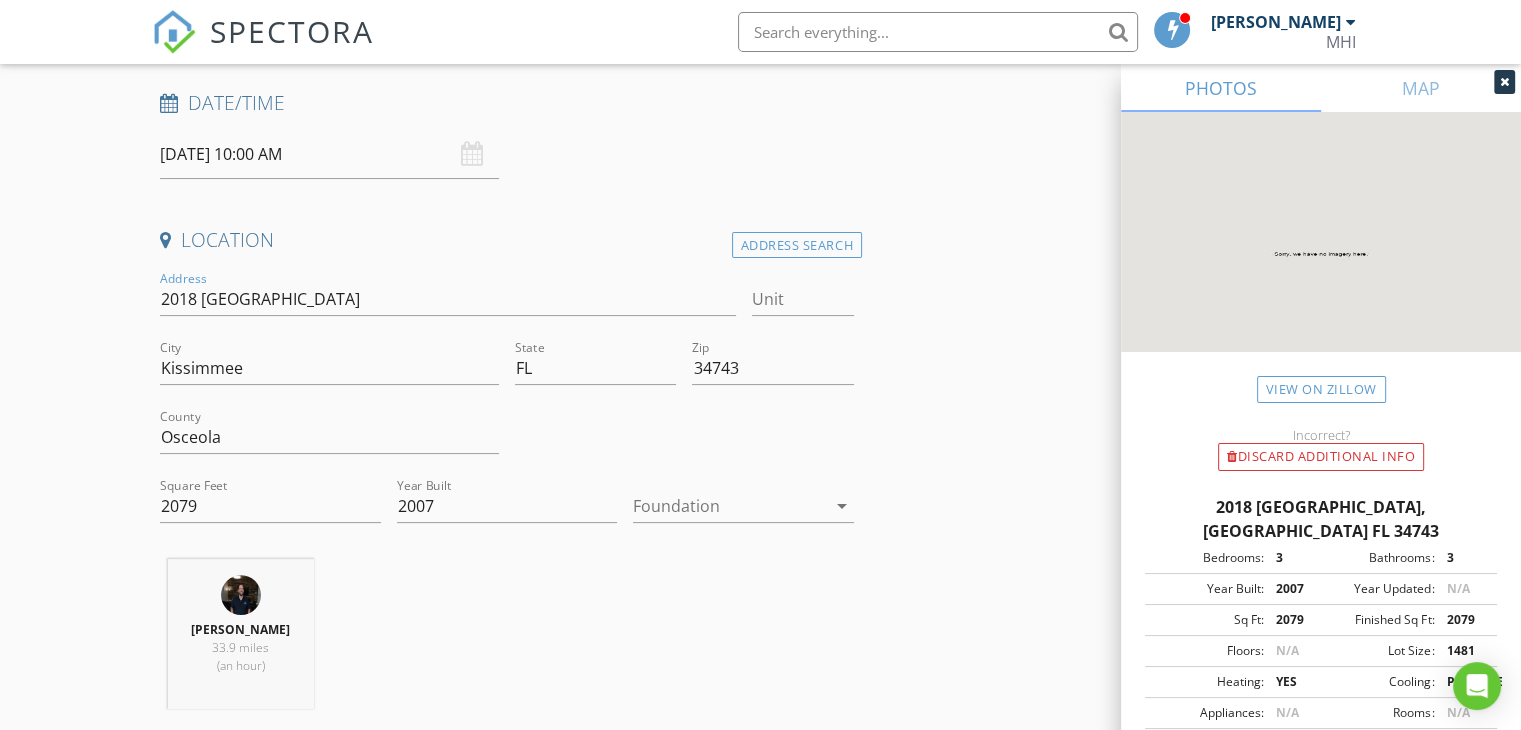 click at bounding box center [729, 506] 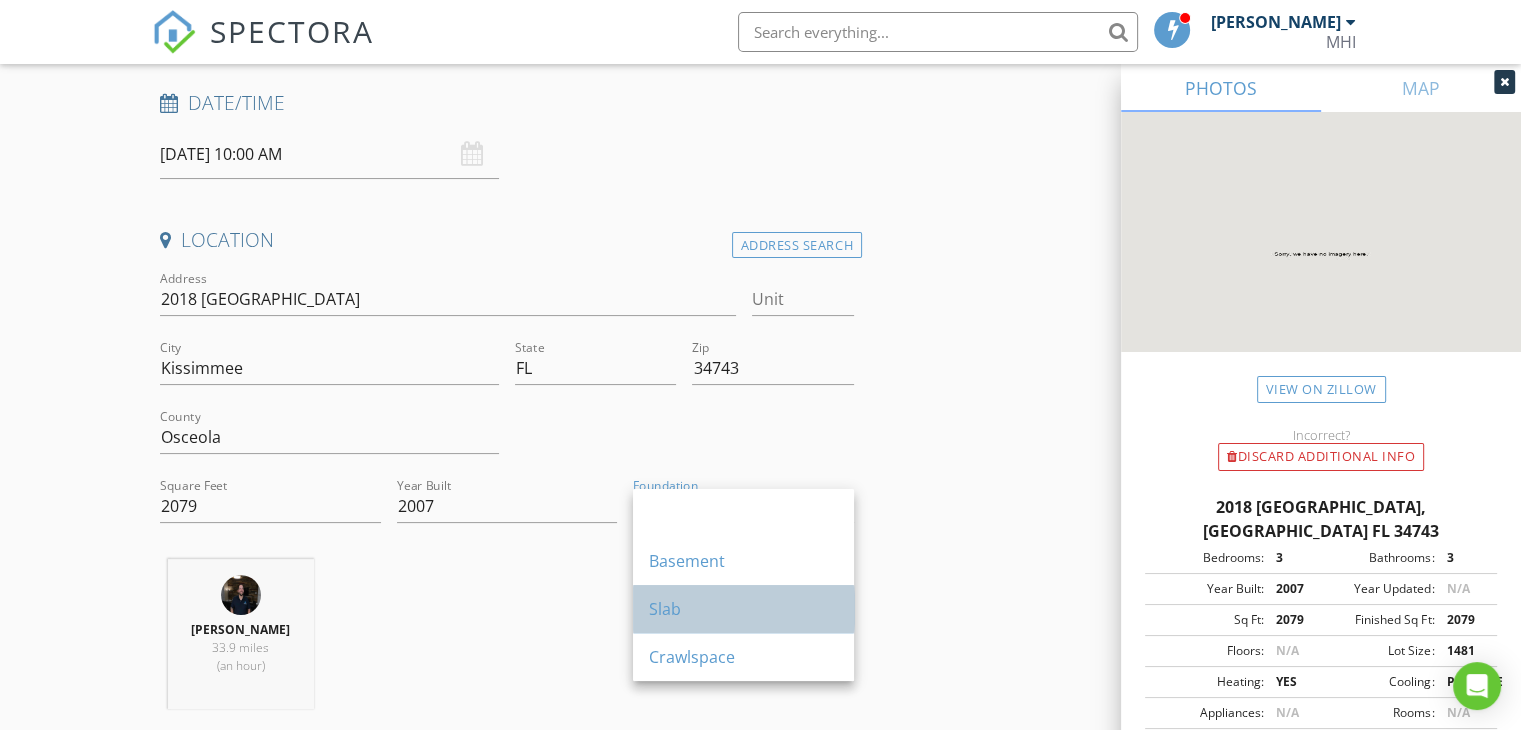 click on "Slab" at bounding box center [743, 609] 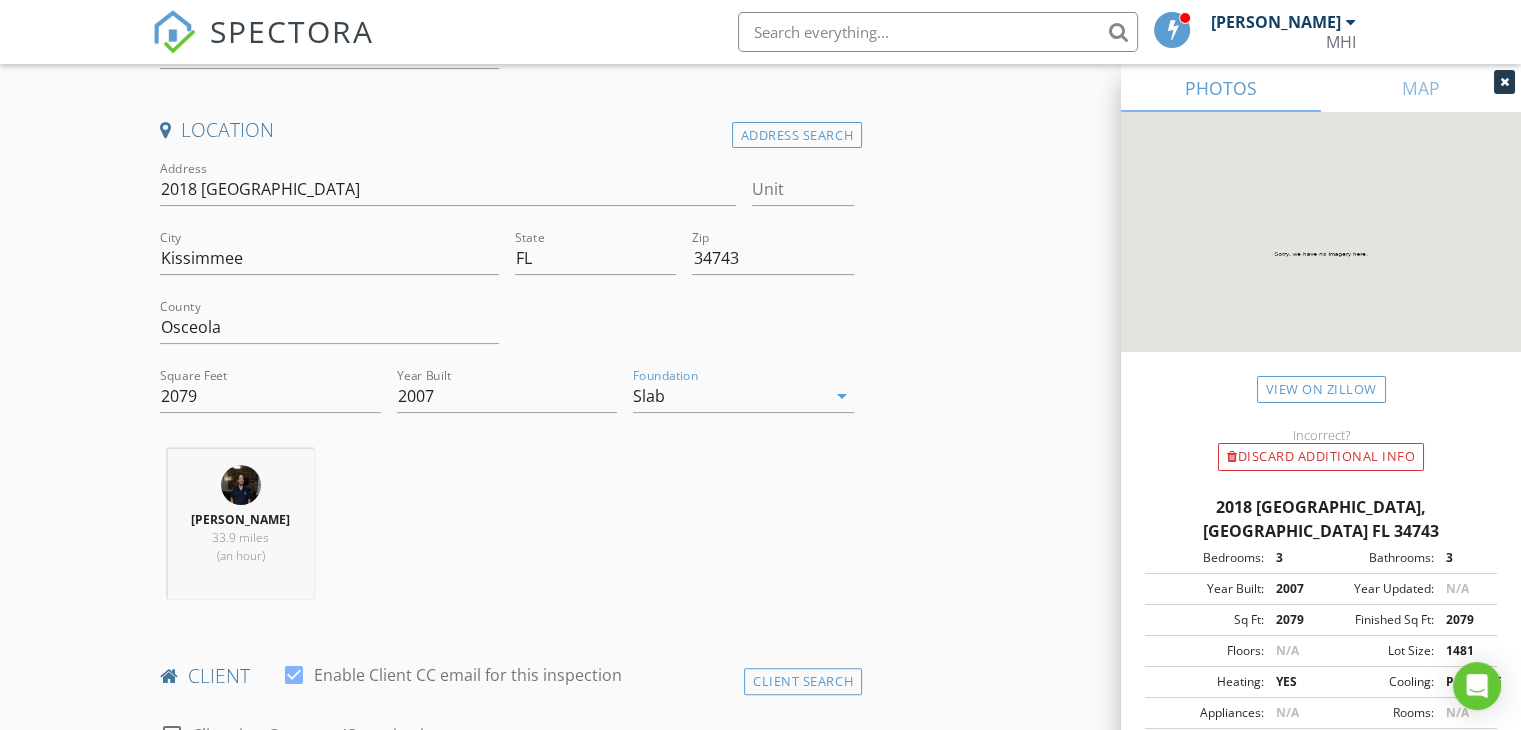 scroll, scrollTop: 700, scrollLeft: 0, axis: vertical 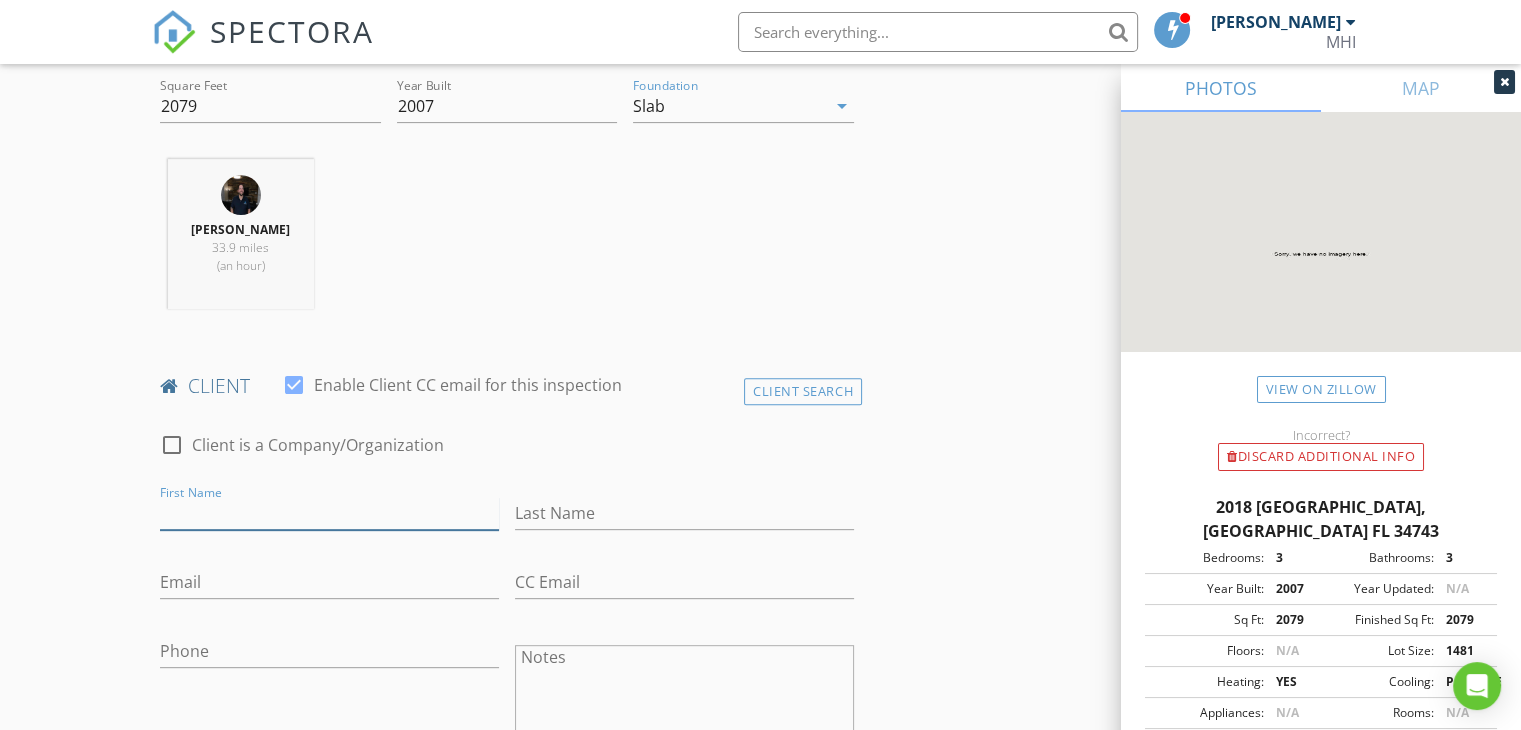 click on "First Name" at bounding box center [329, 513] 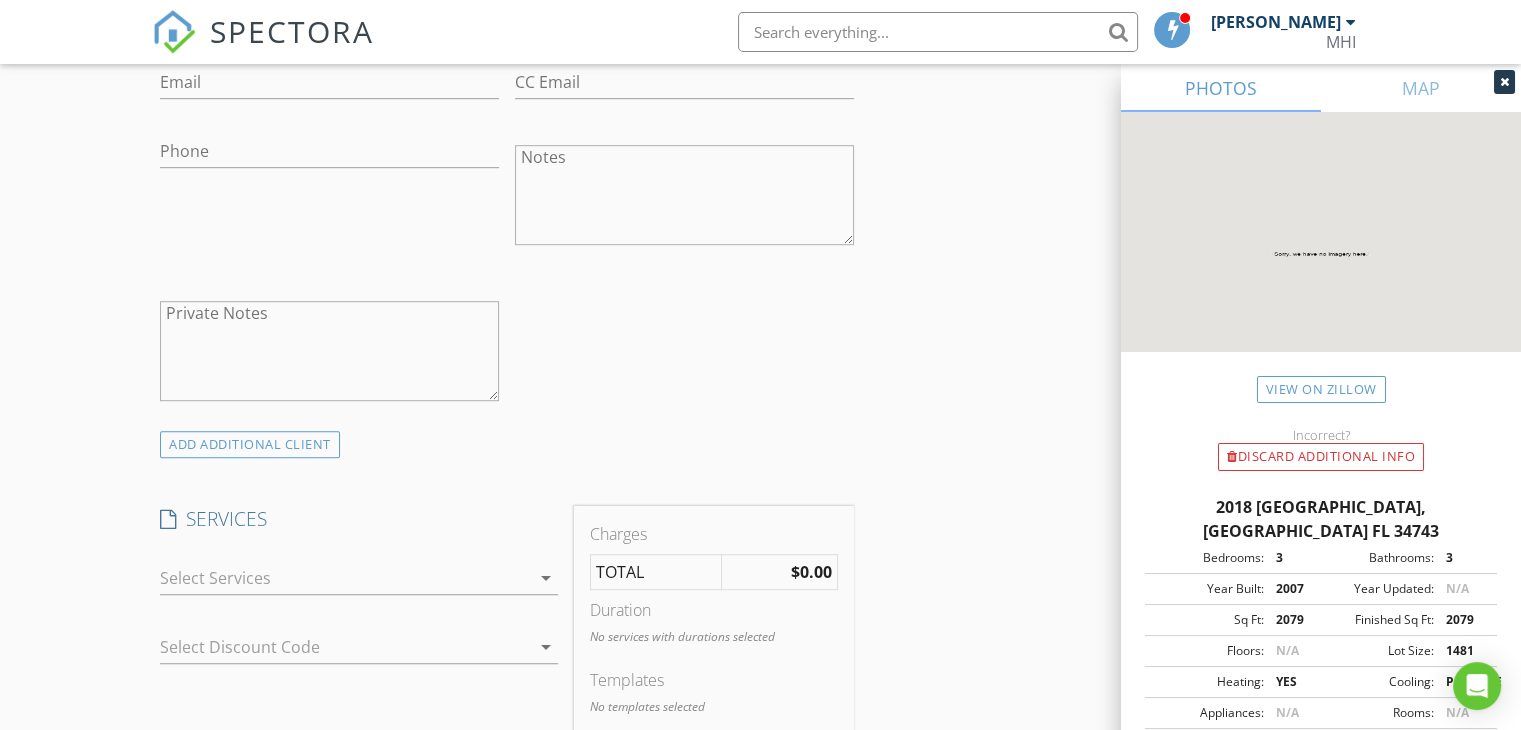 scroll, scrollTop: 1100, scrollLeft: 0, axis: vertical 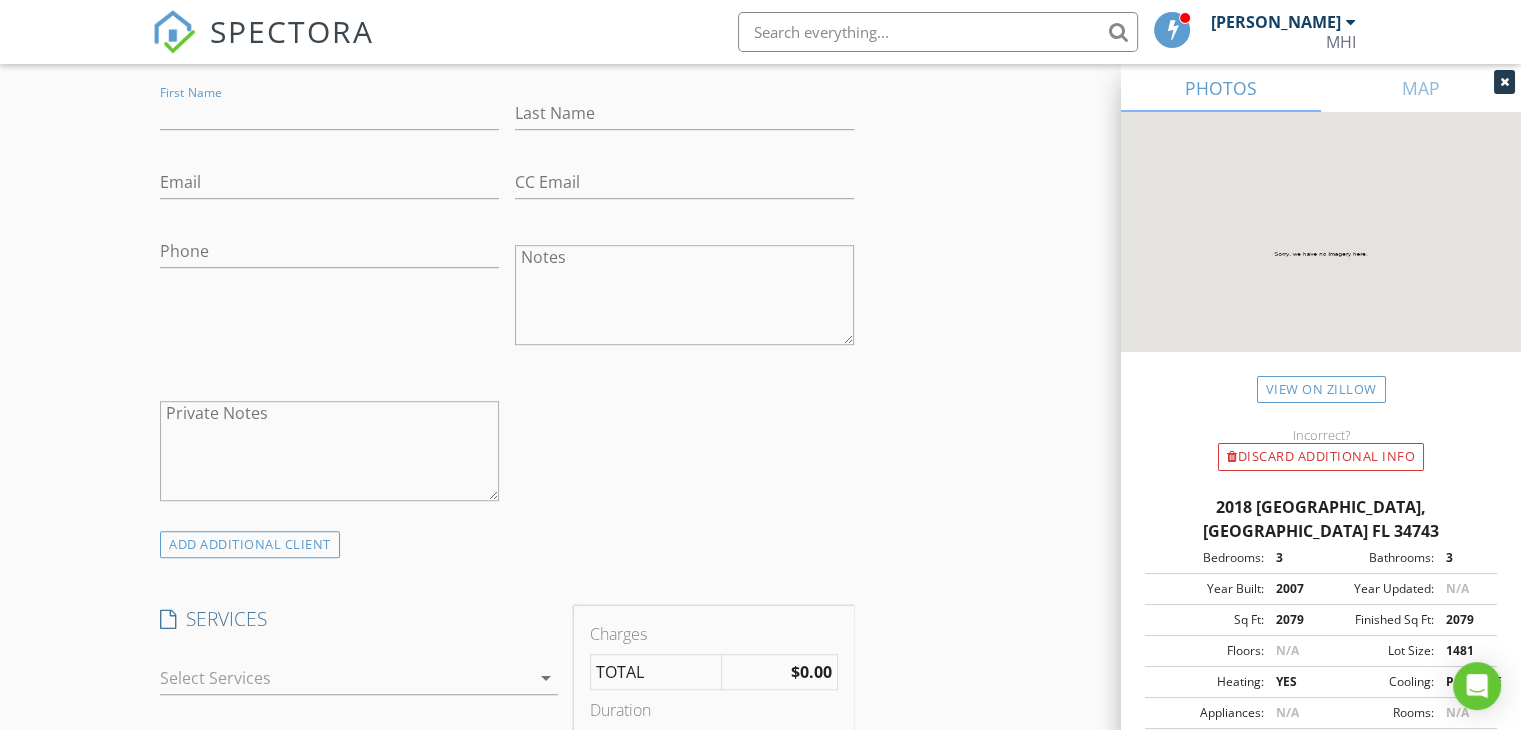 click on "Notes" at bounding box center [684, 295] 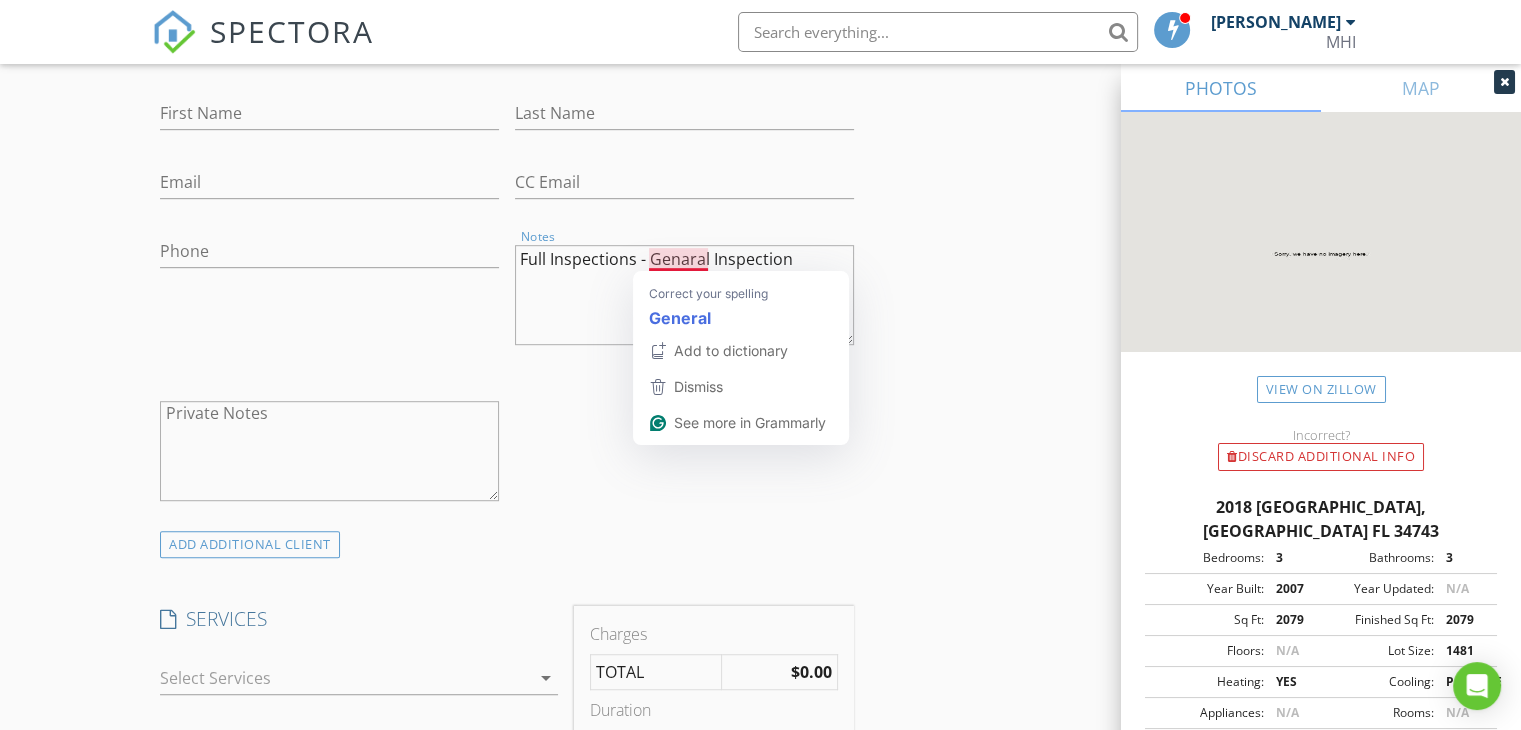 click on "Full Inspections - Genaral Inspection" at bounding box center (684, 295) 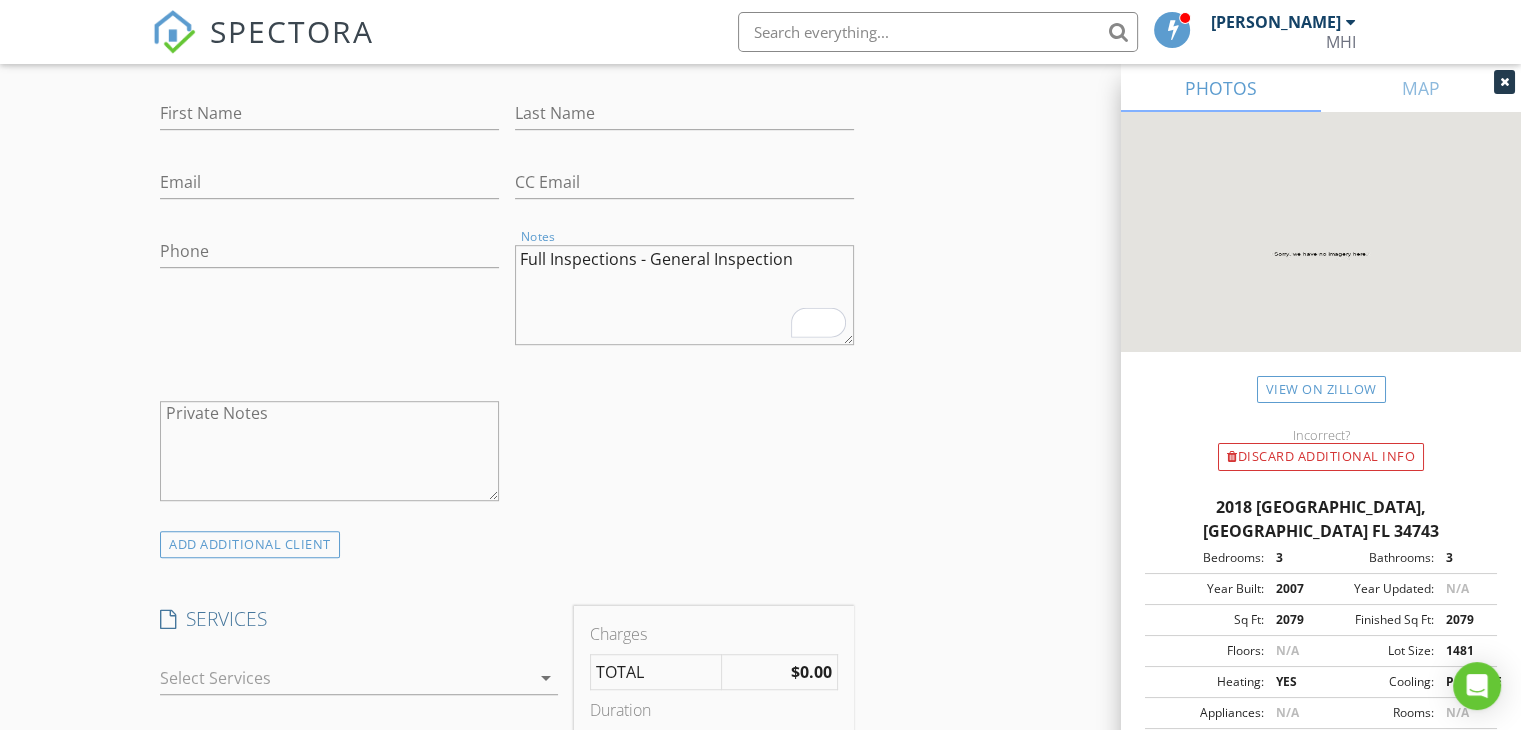 click on "Full Inspections - General Inspection" at bounding box center (684, 295) 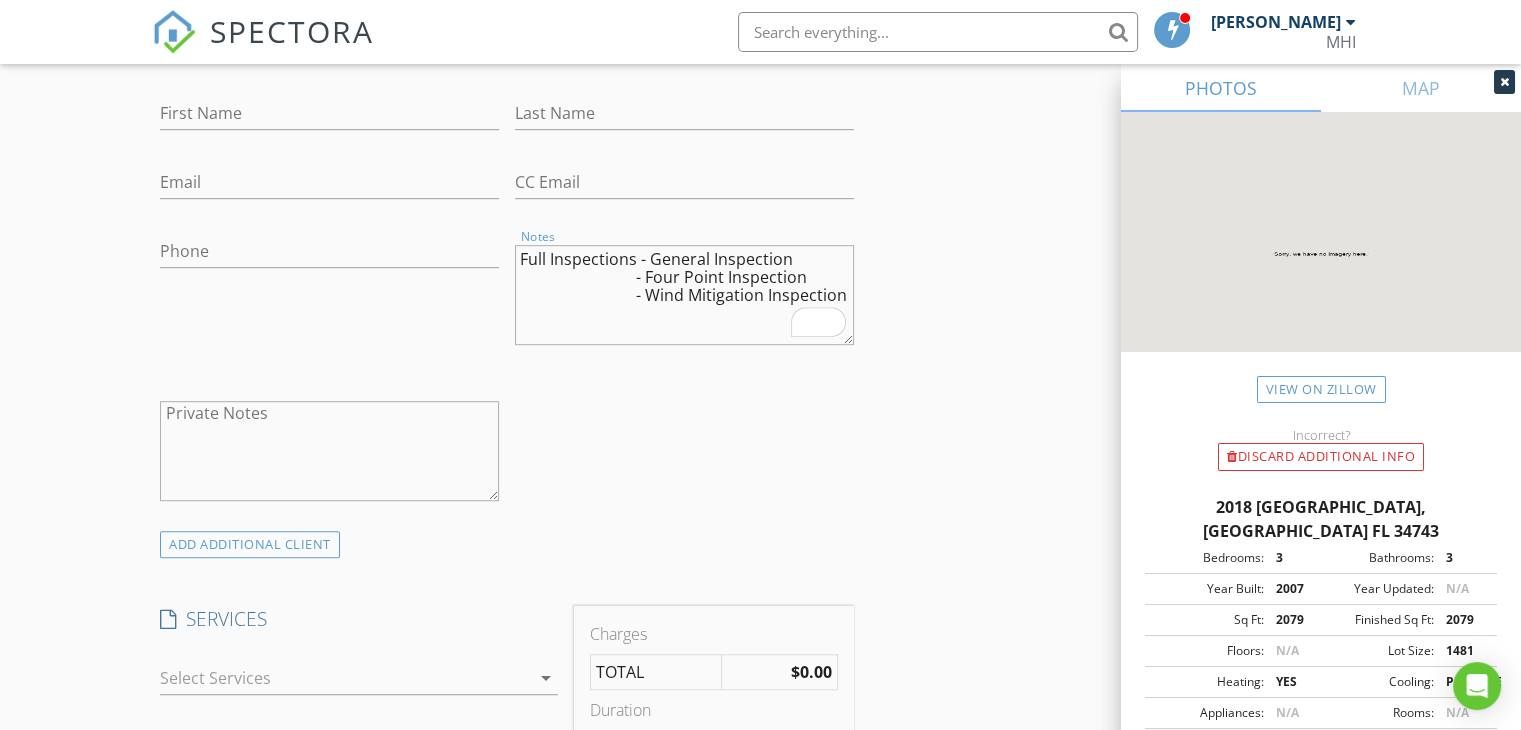 type on "Full Inspections - General Inspection
- Four Point Inspection
- Wind Mitigation Inspection" 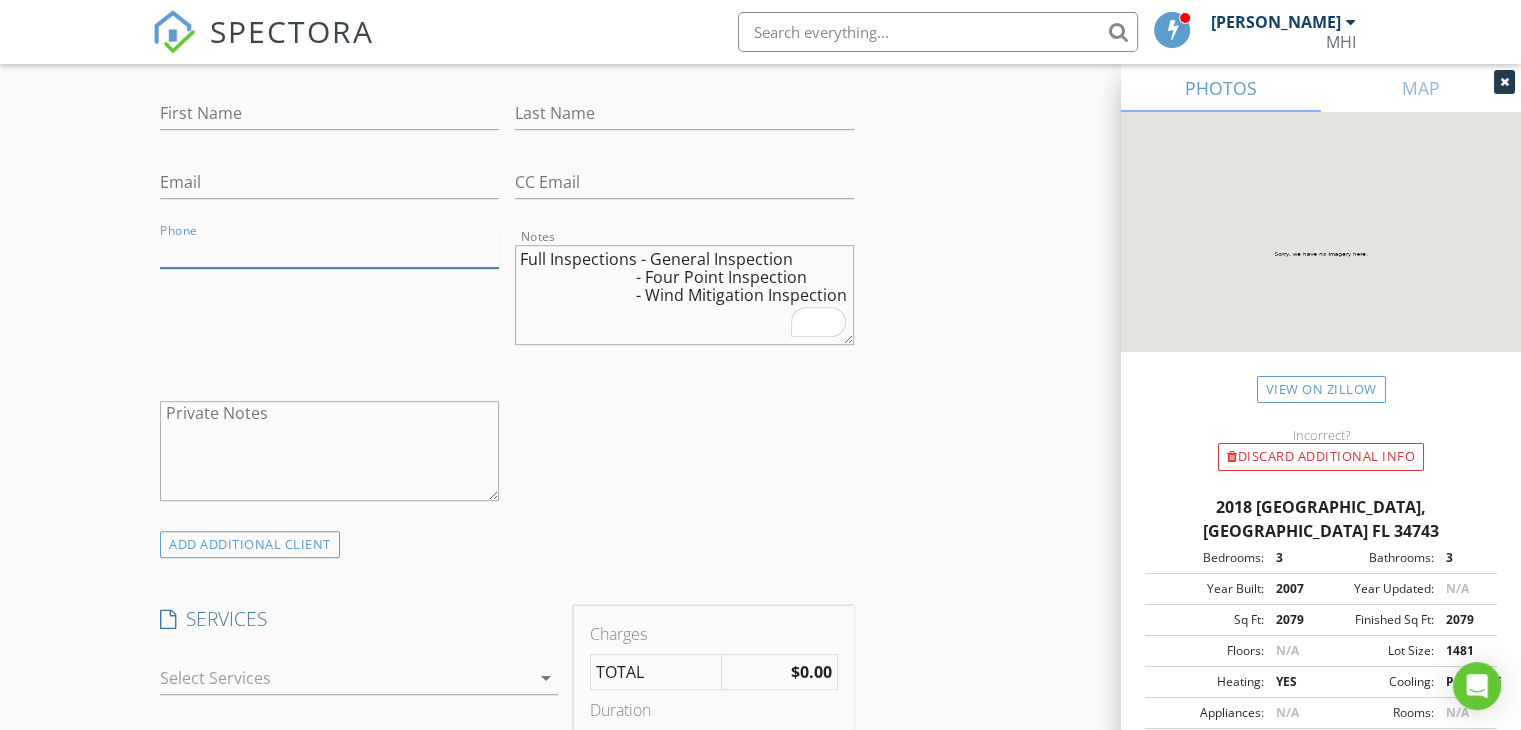 click on "Phone" at bounding box center [329, 251] 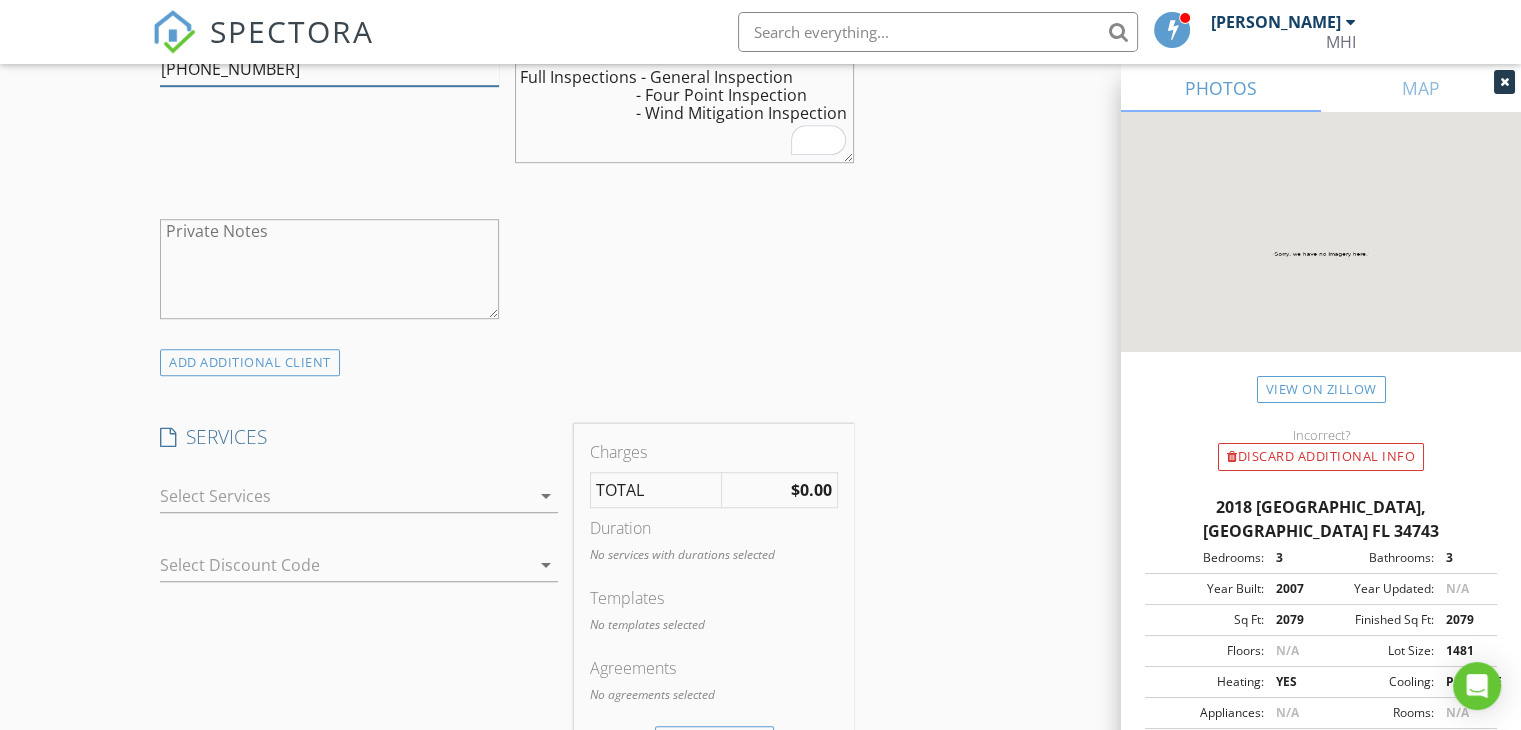 scroll, scrollTop: 1400, scrollLeft: 0, axis: vertical 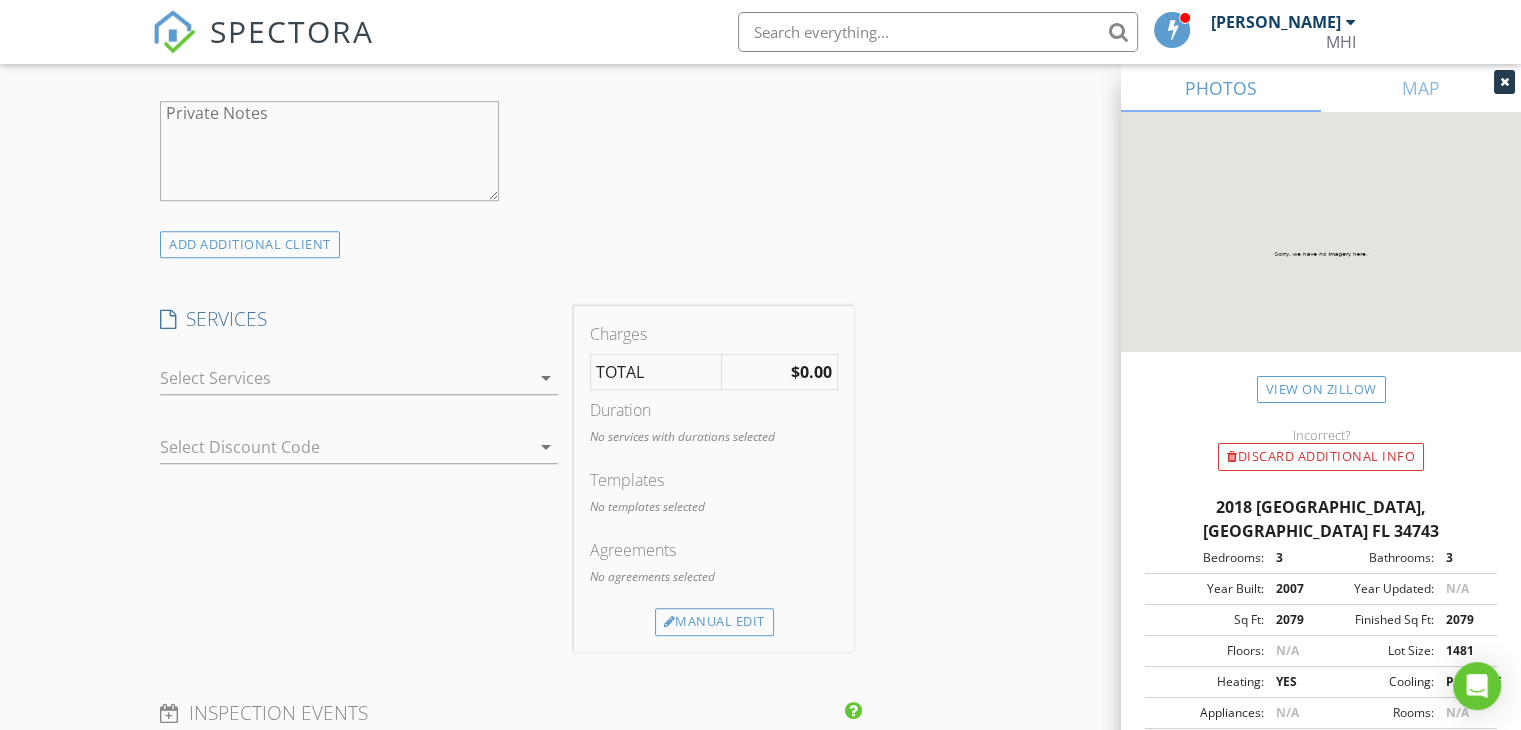 type on "[PHONE_NUMBER]" 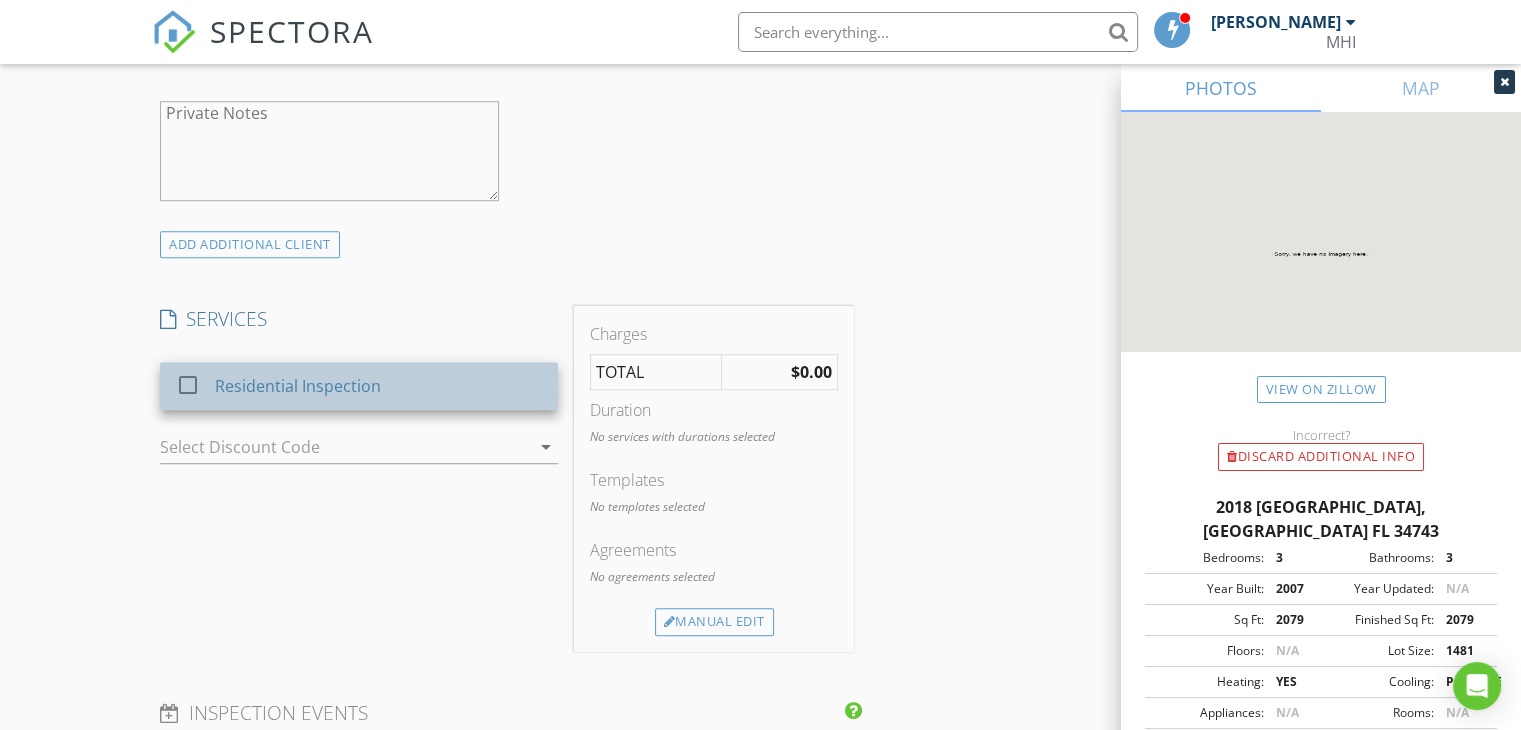 click on "Residential Inspection" at bounding box center [298, 386] 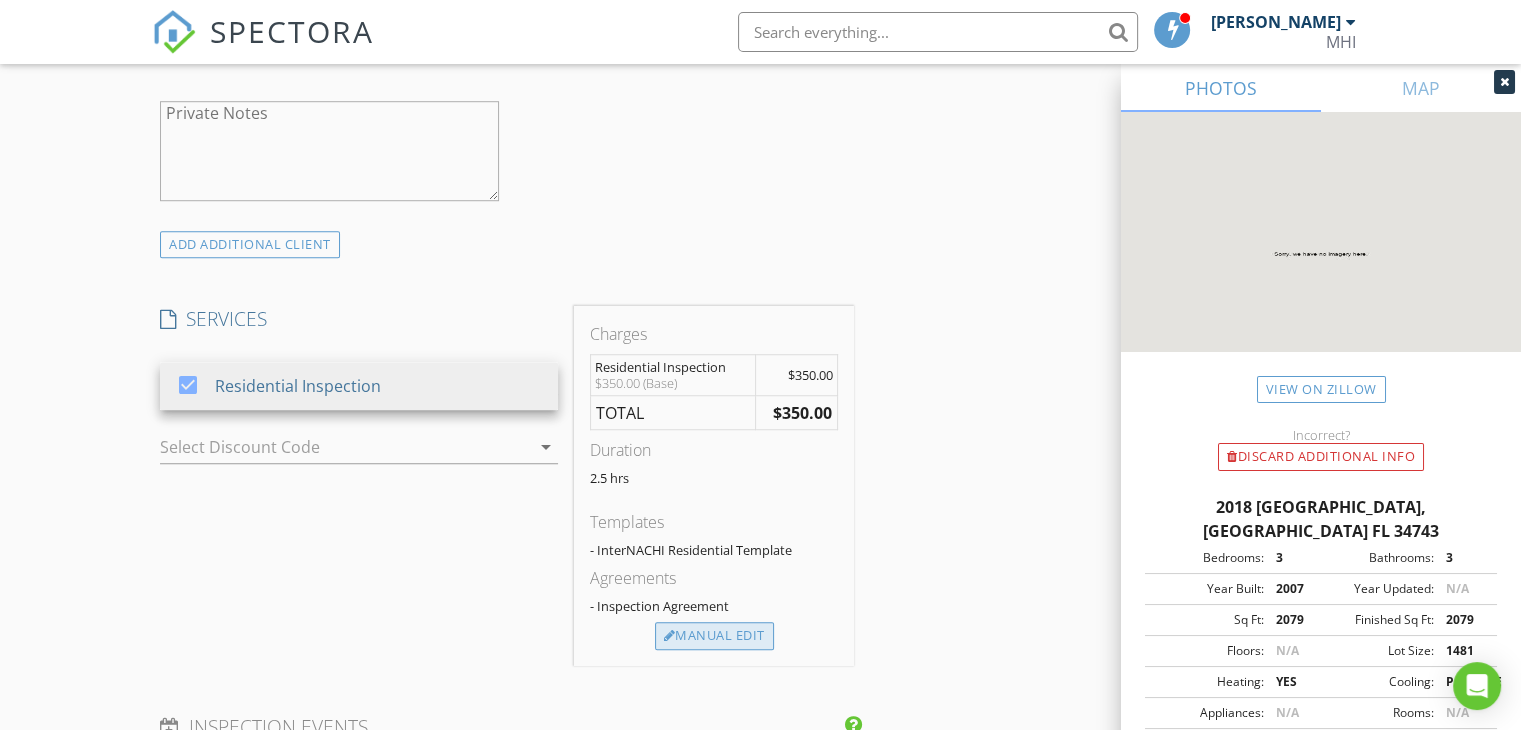 click on "Manual Edit" at bounding box center [714, 636] 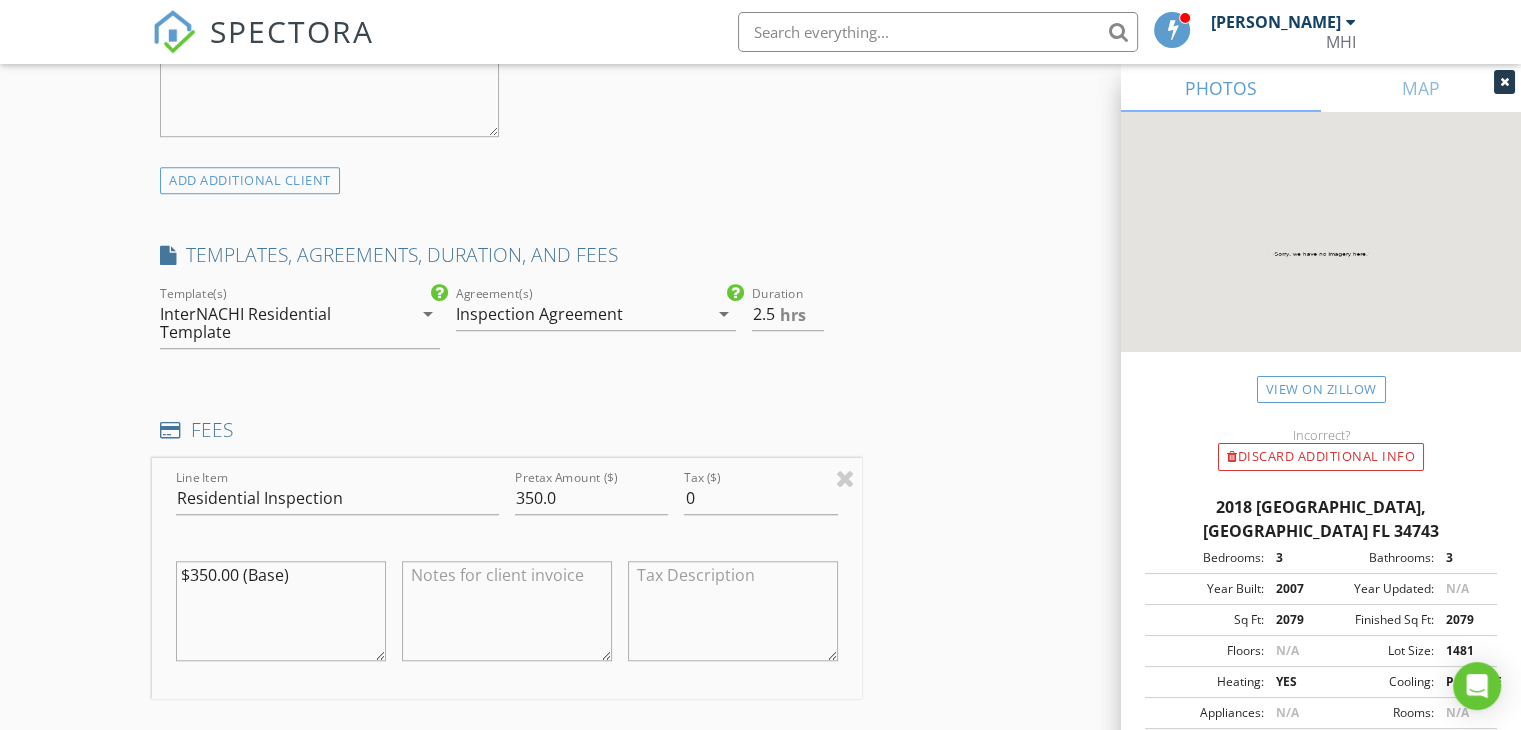 scroll, scrollTop: 1500, scrollLeft: 0, axis: vertical 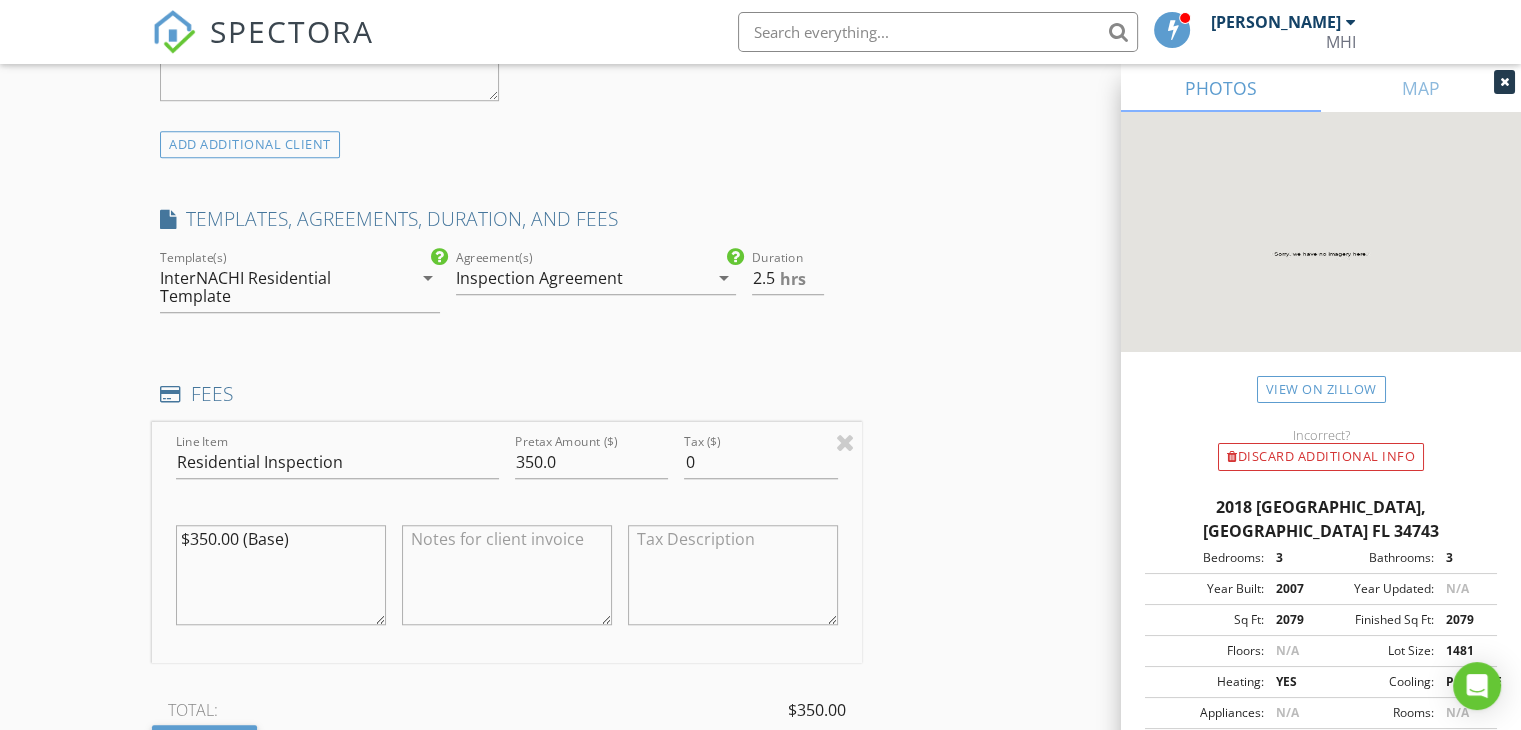 click on "$350.00 (Base)" at bounding box center [281, 575] 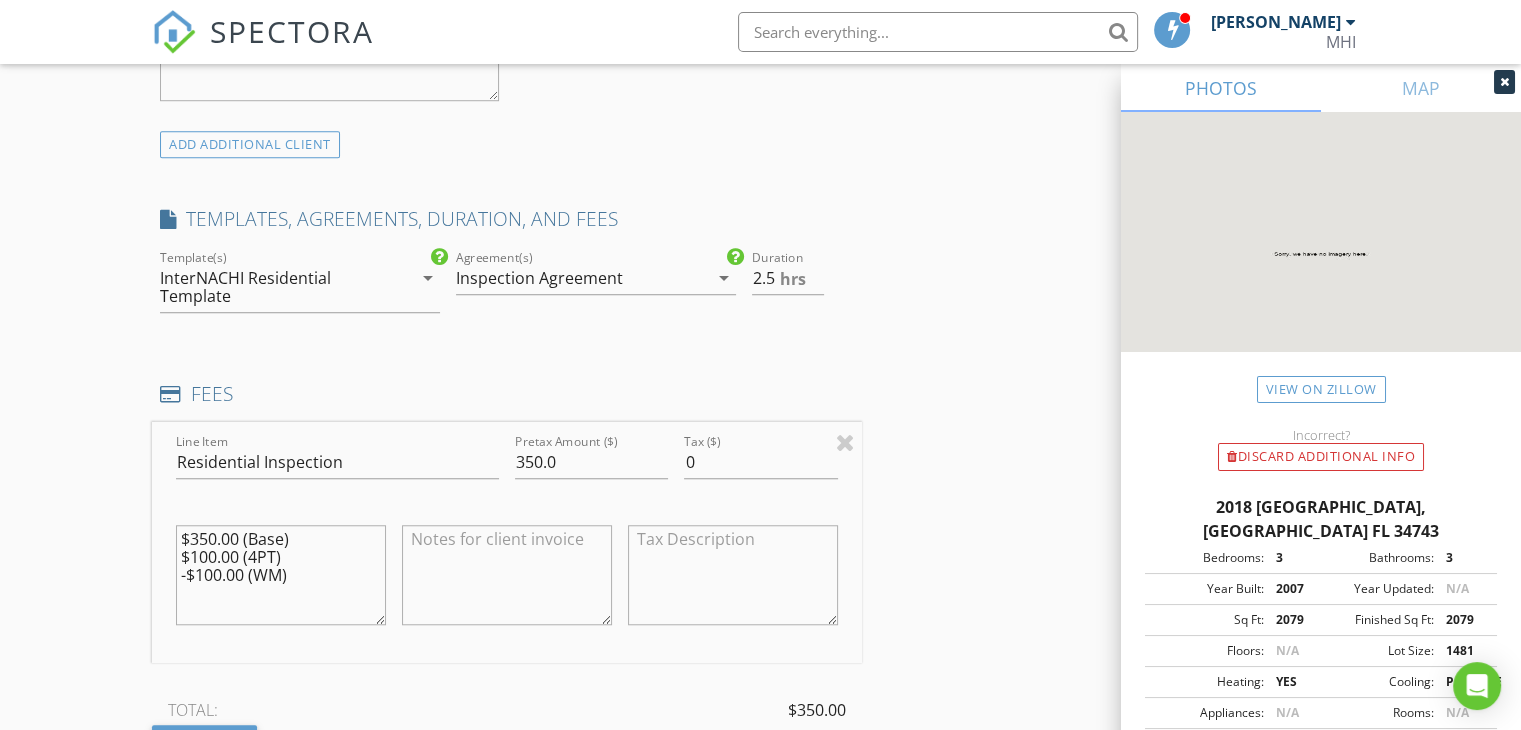 type on "$350.00 (Base)
$100.00 (4PT)
-$100.00 (WM)" 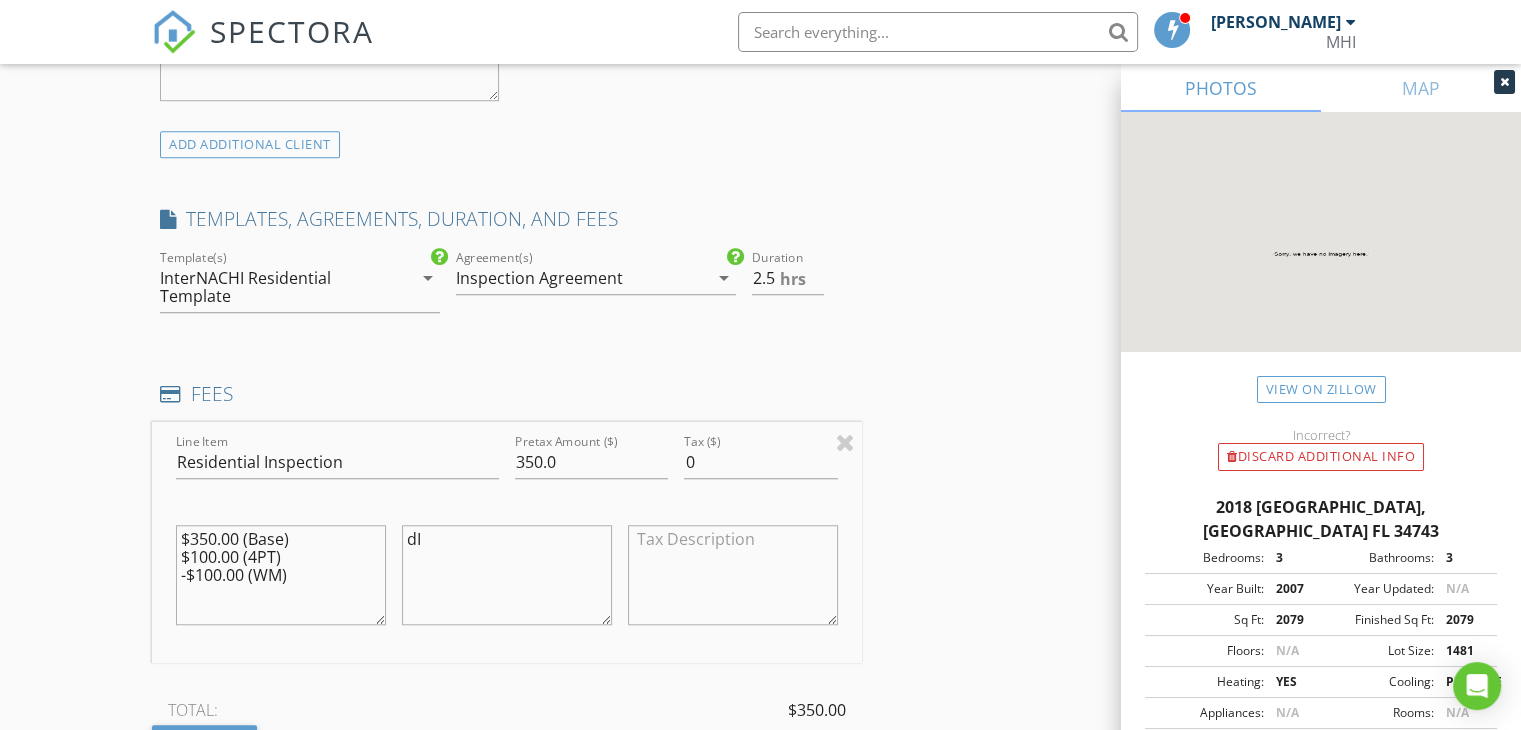 type on "d" 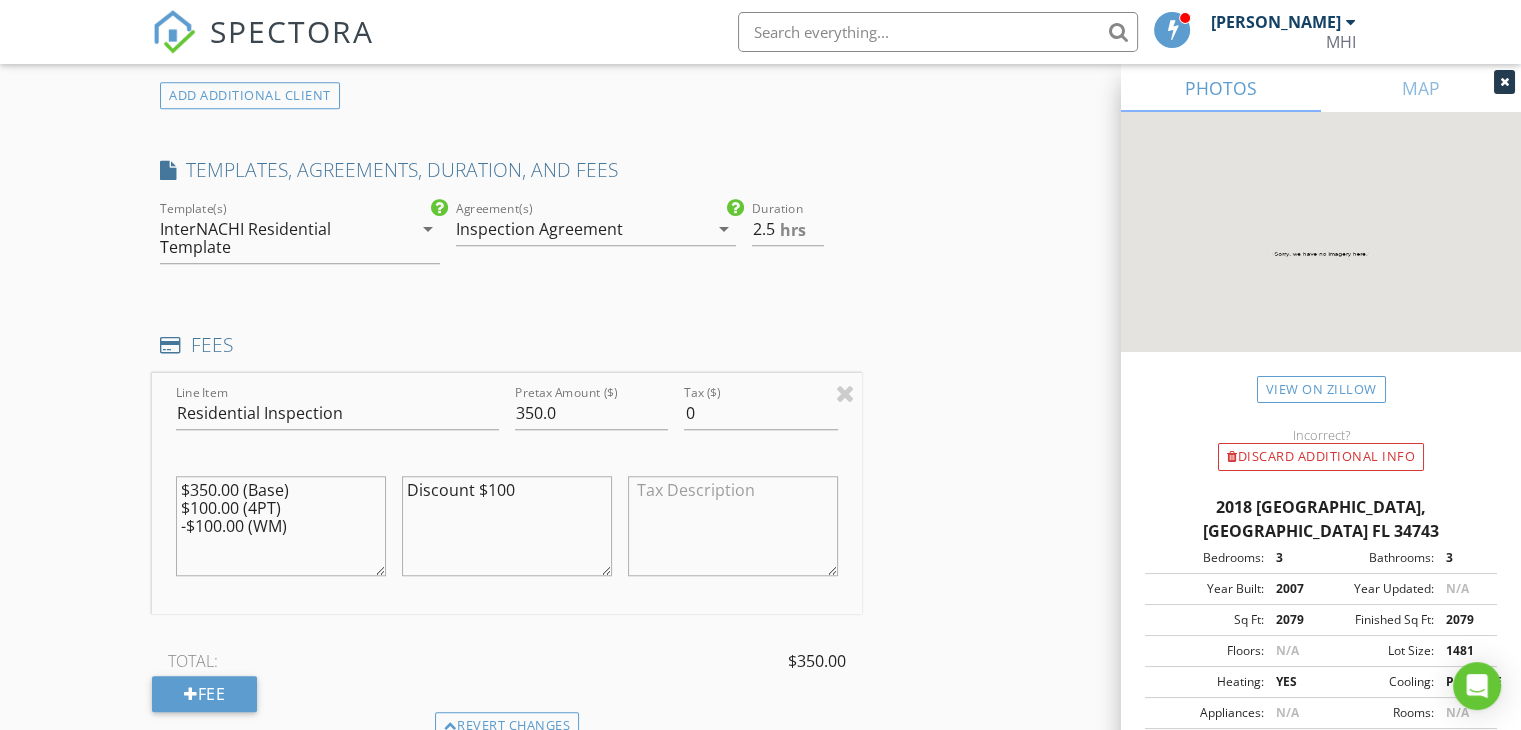 scroll, scrollTop: 1500, scrollLeft: 0, axis: vertical 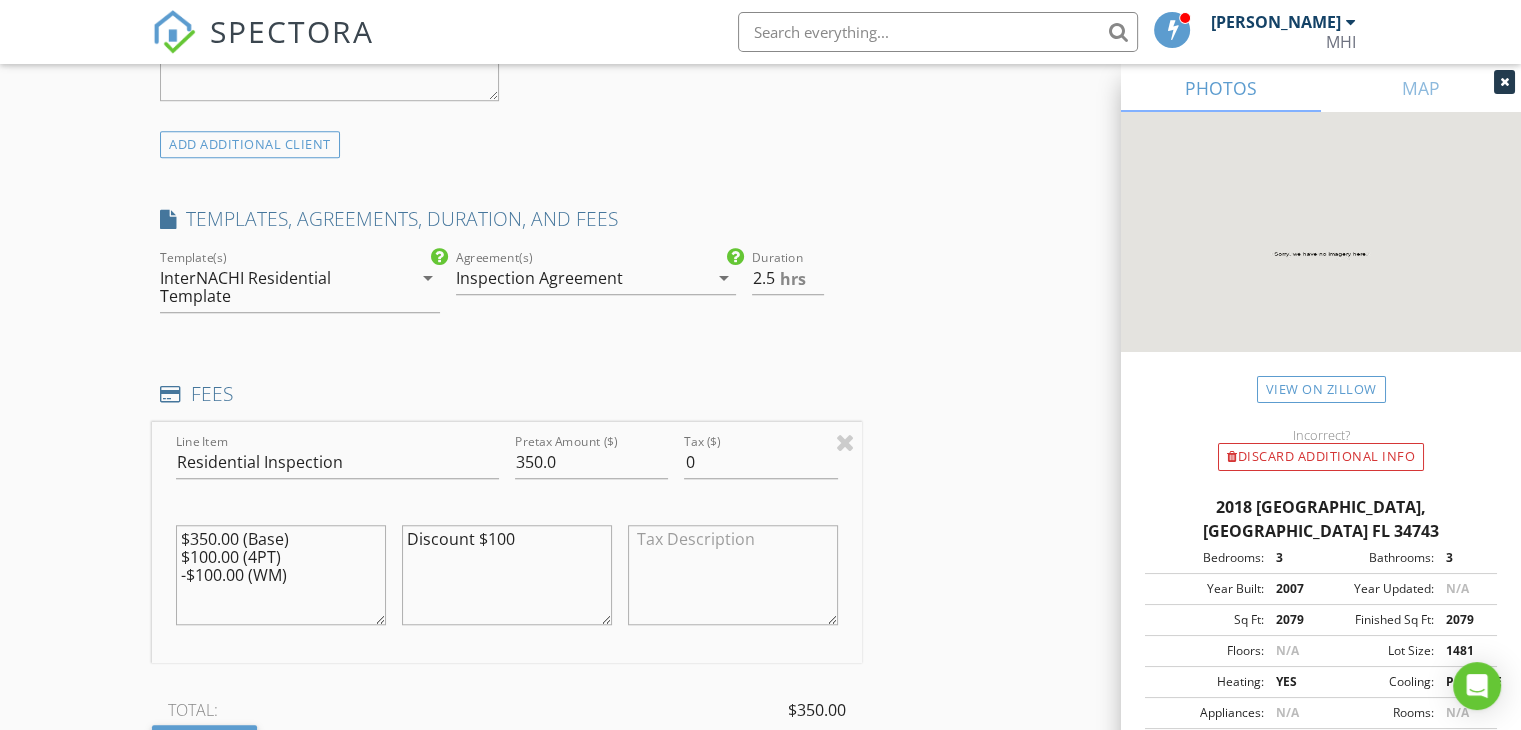 type on "Discount $100" 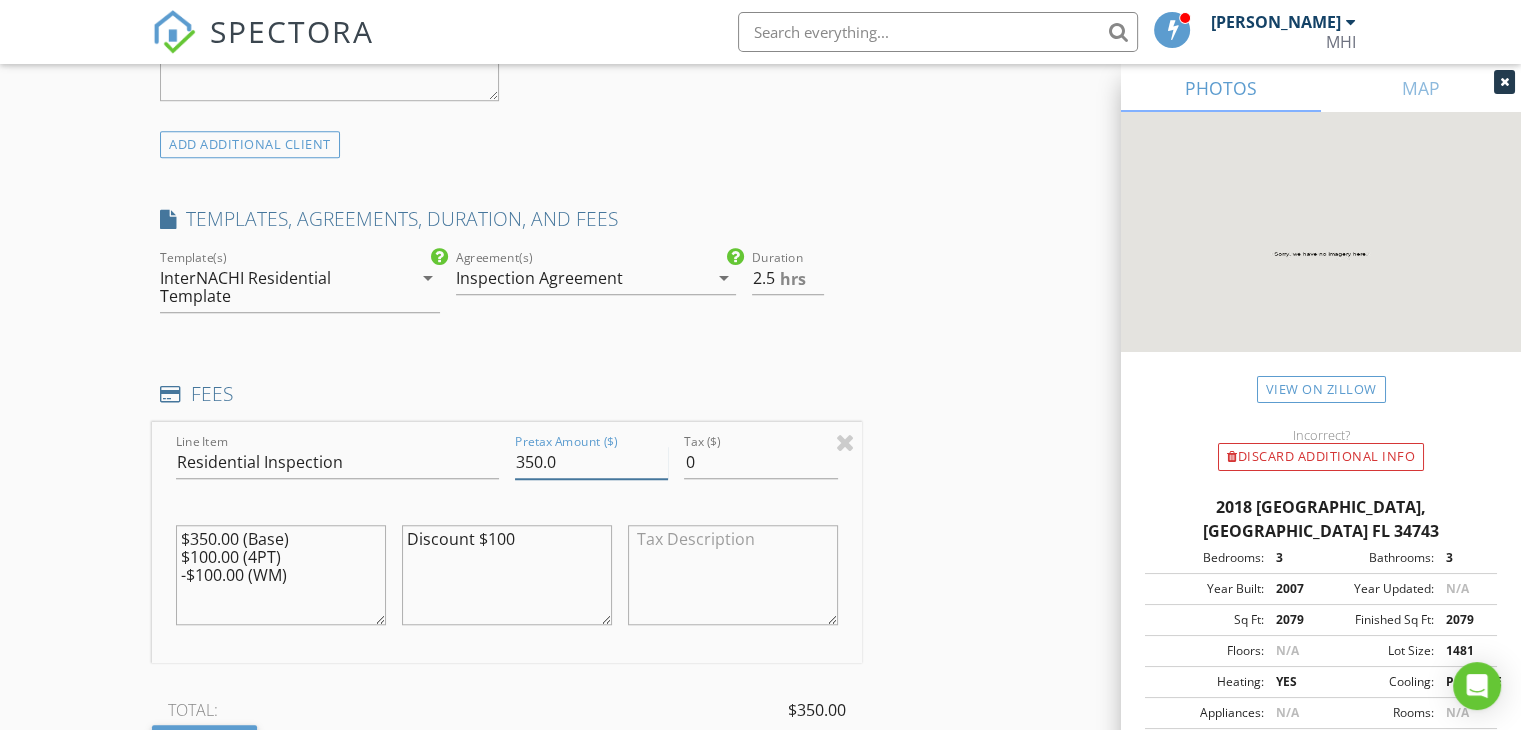 click on "350.0" at bounding box center (591, 462) 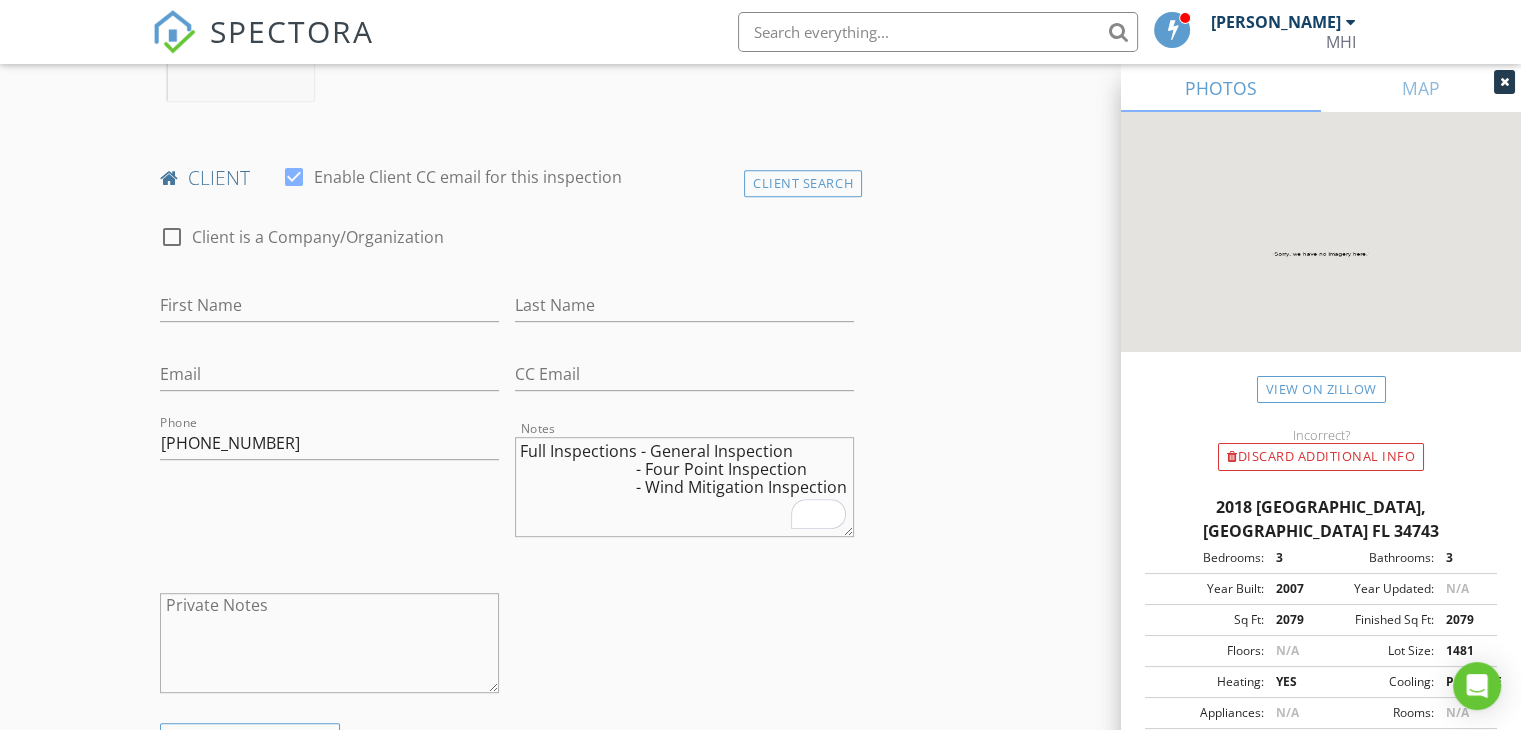 scroll, scrollTop: 800, scrollLeft: 0, axis: vertical 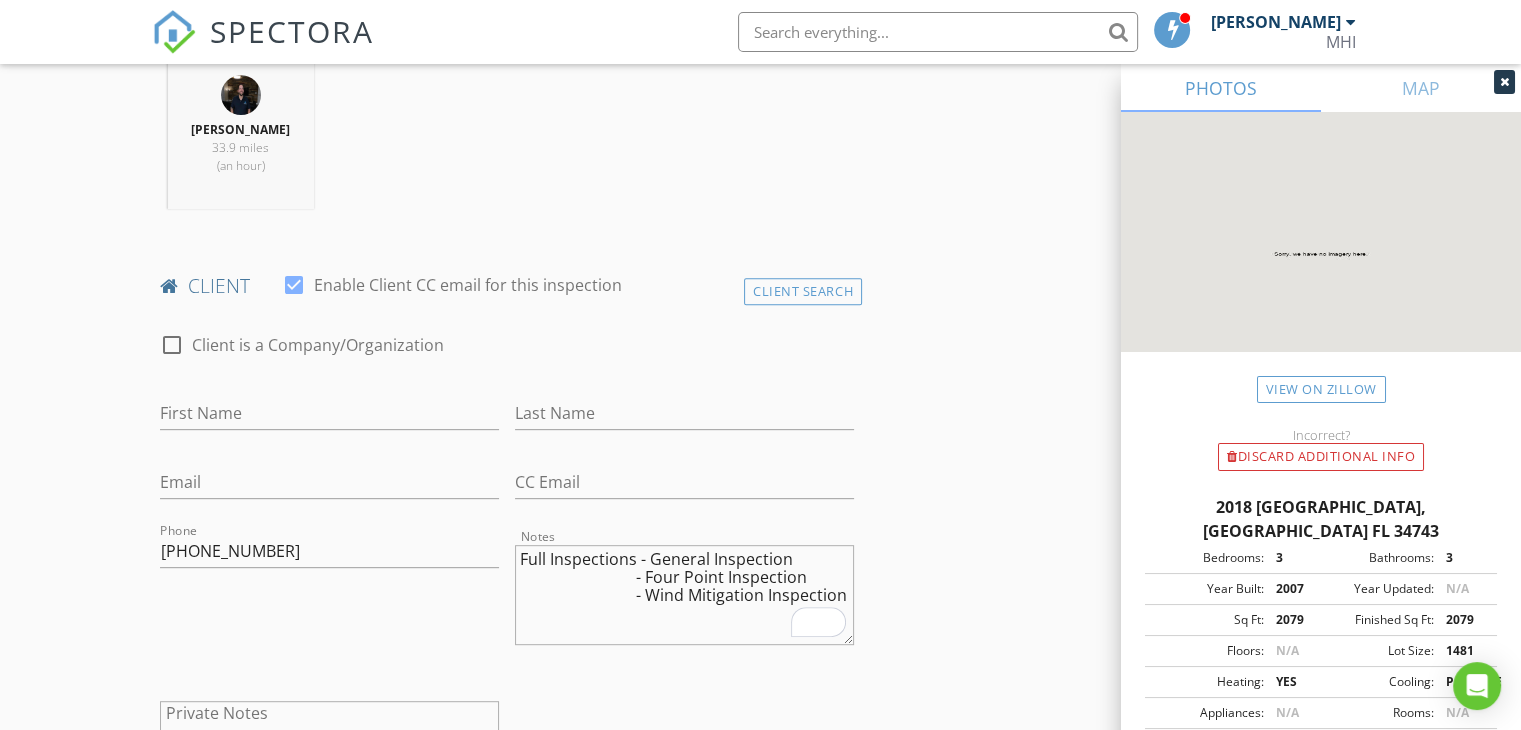 type on "450.0" 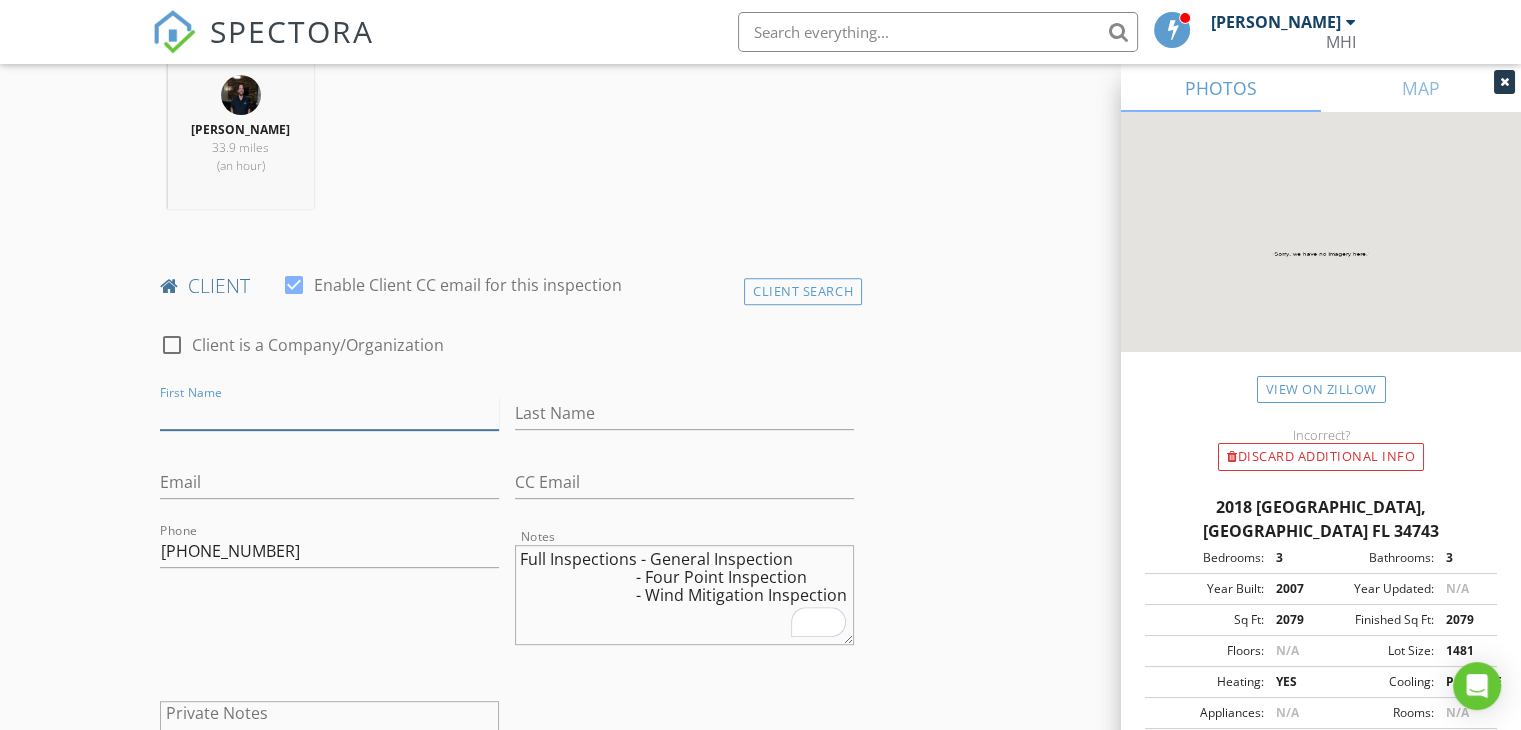 click on "First Name" at bounding box center [329, 413] 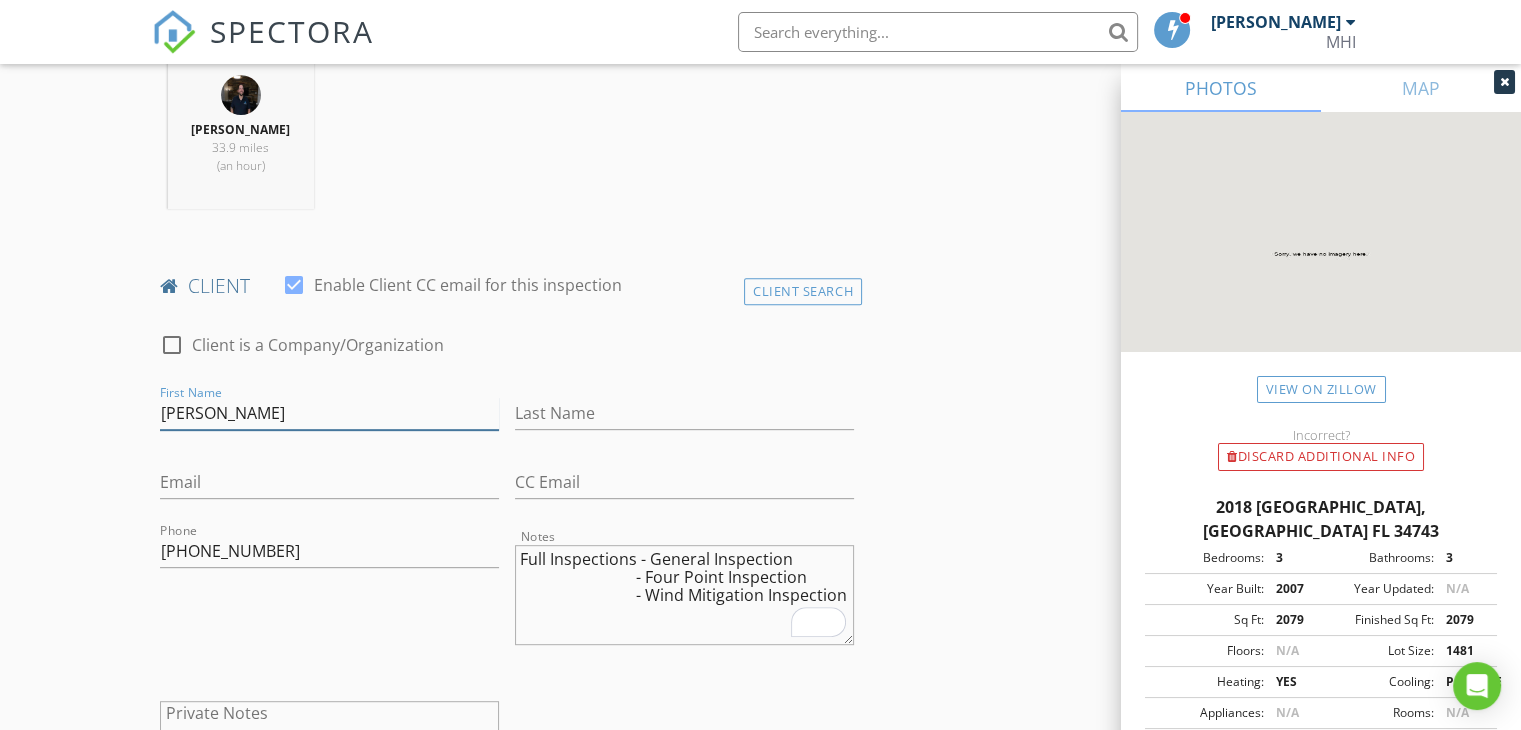 type on "[PERSON_NAME]" 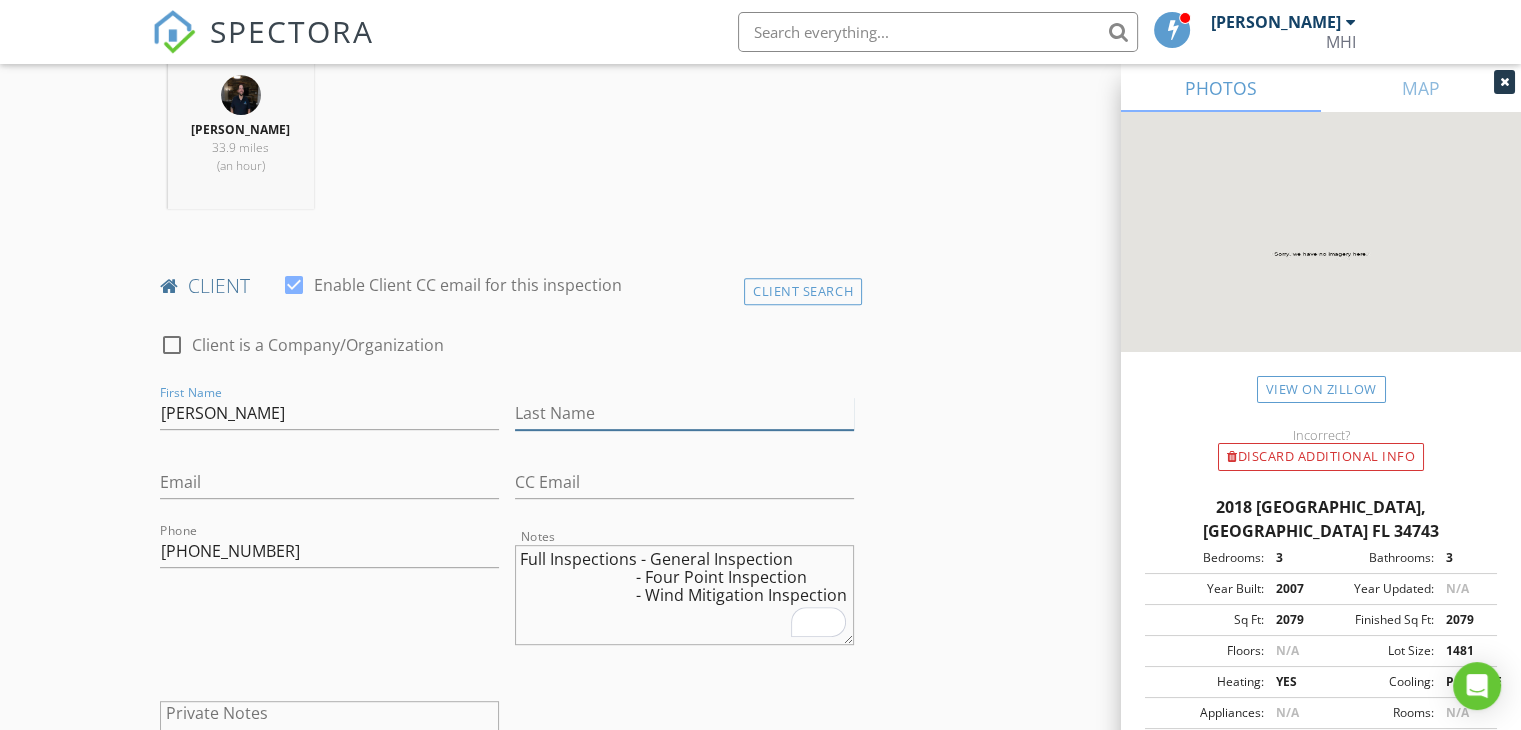 click on "Last Name" at bounding box center [684, 413] 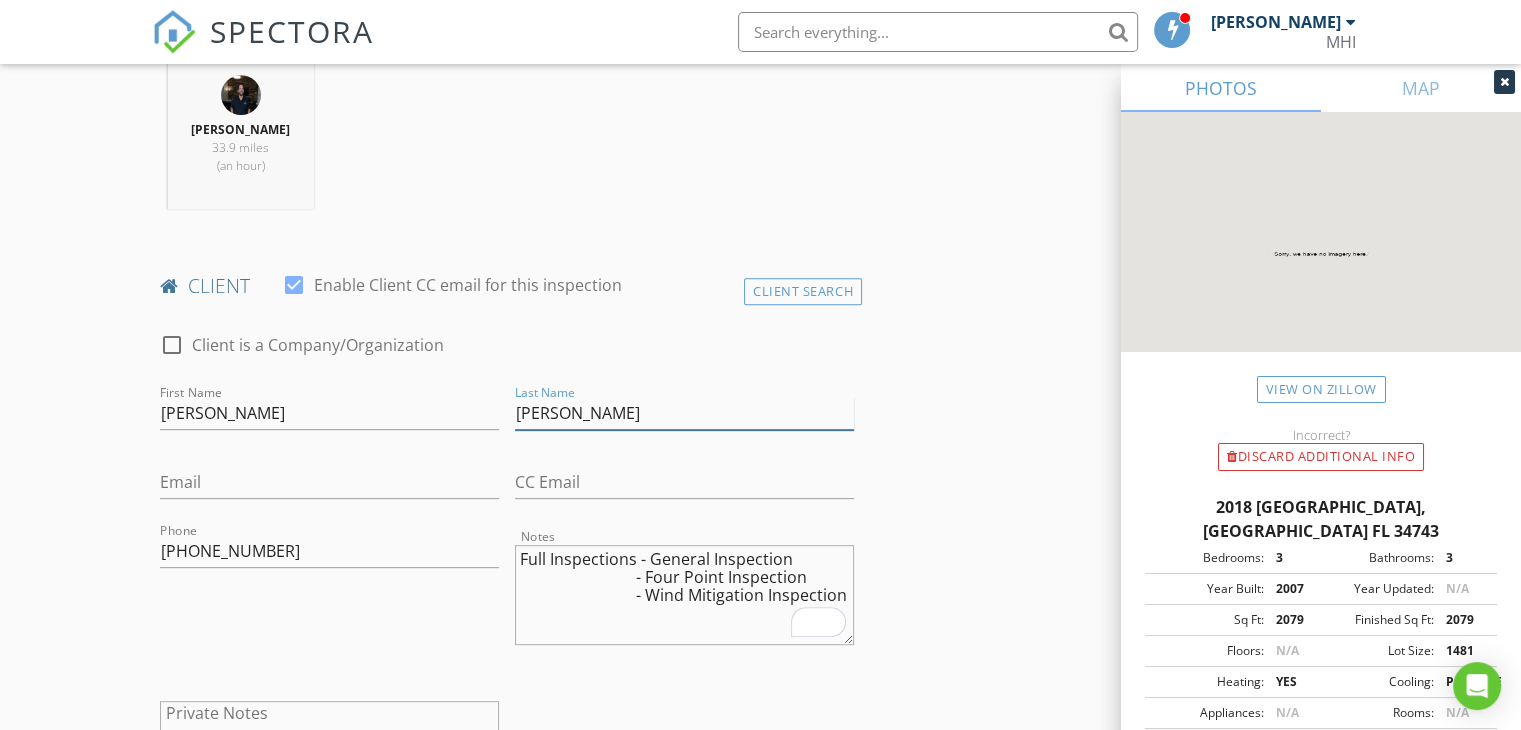 type on "[PERSON_NAME]" 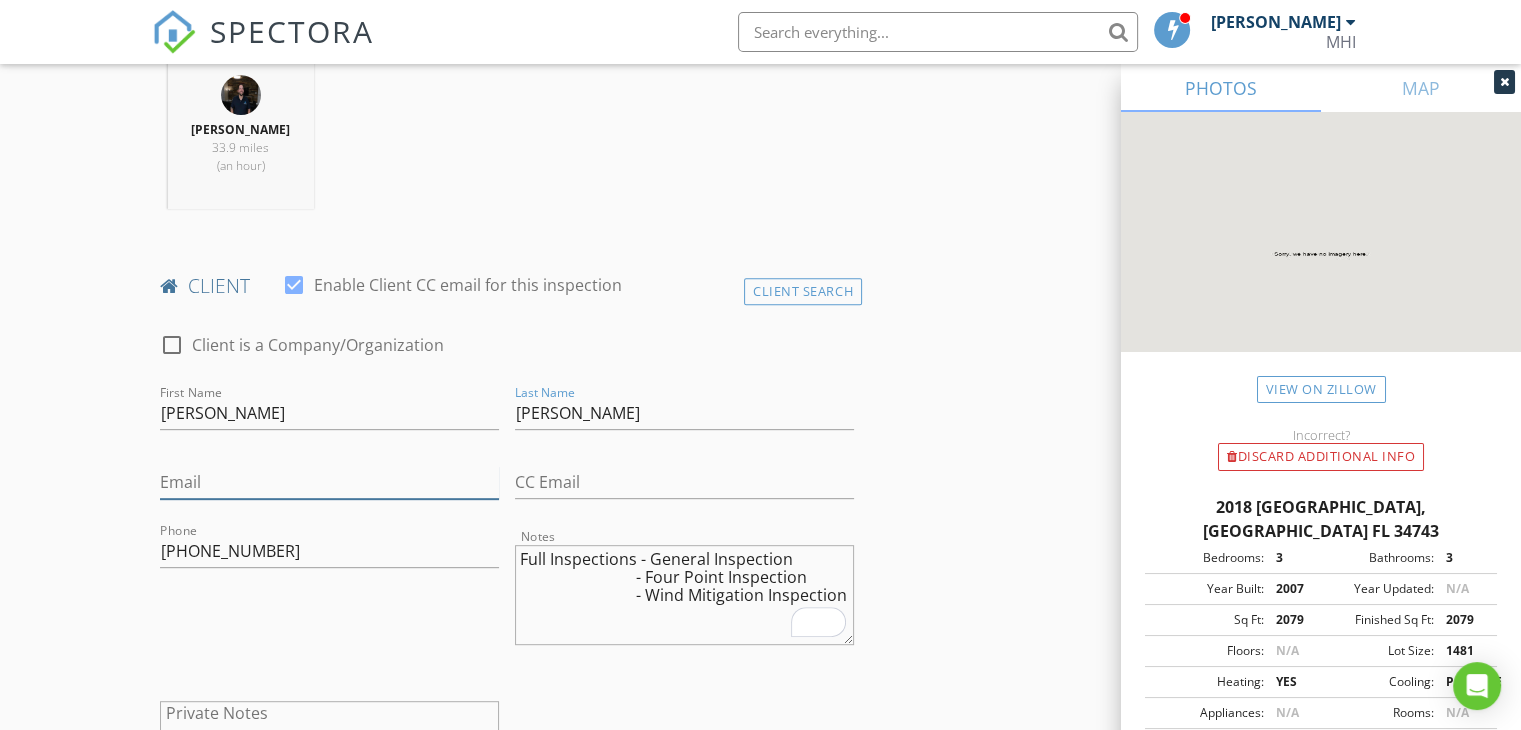 click on "Email" at bounding box center [329, 482] 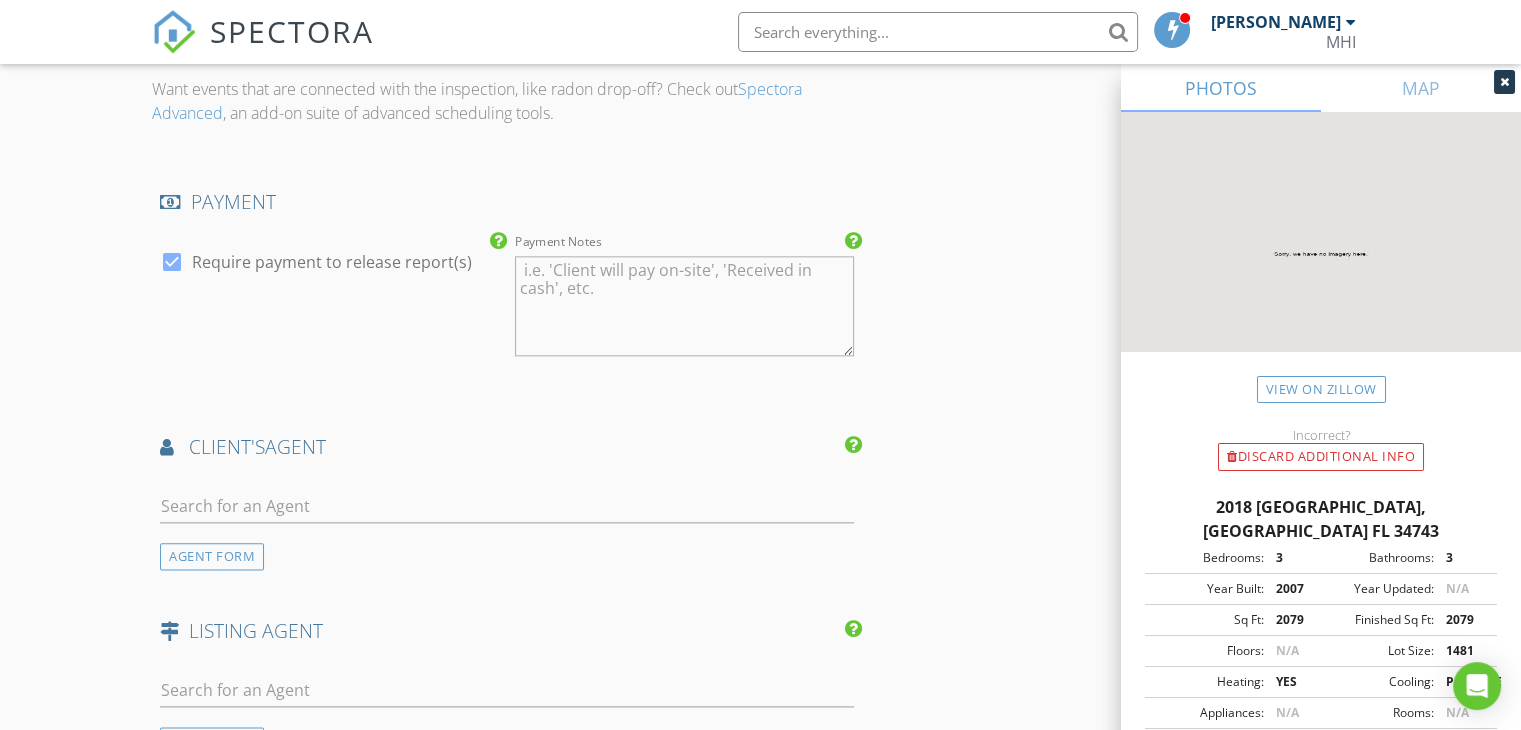 scroll, scrollTop: 2300, scrollLeft: 0, axis: vertical 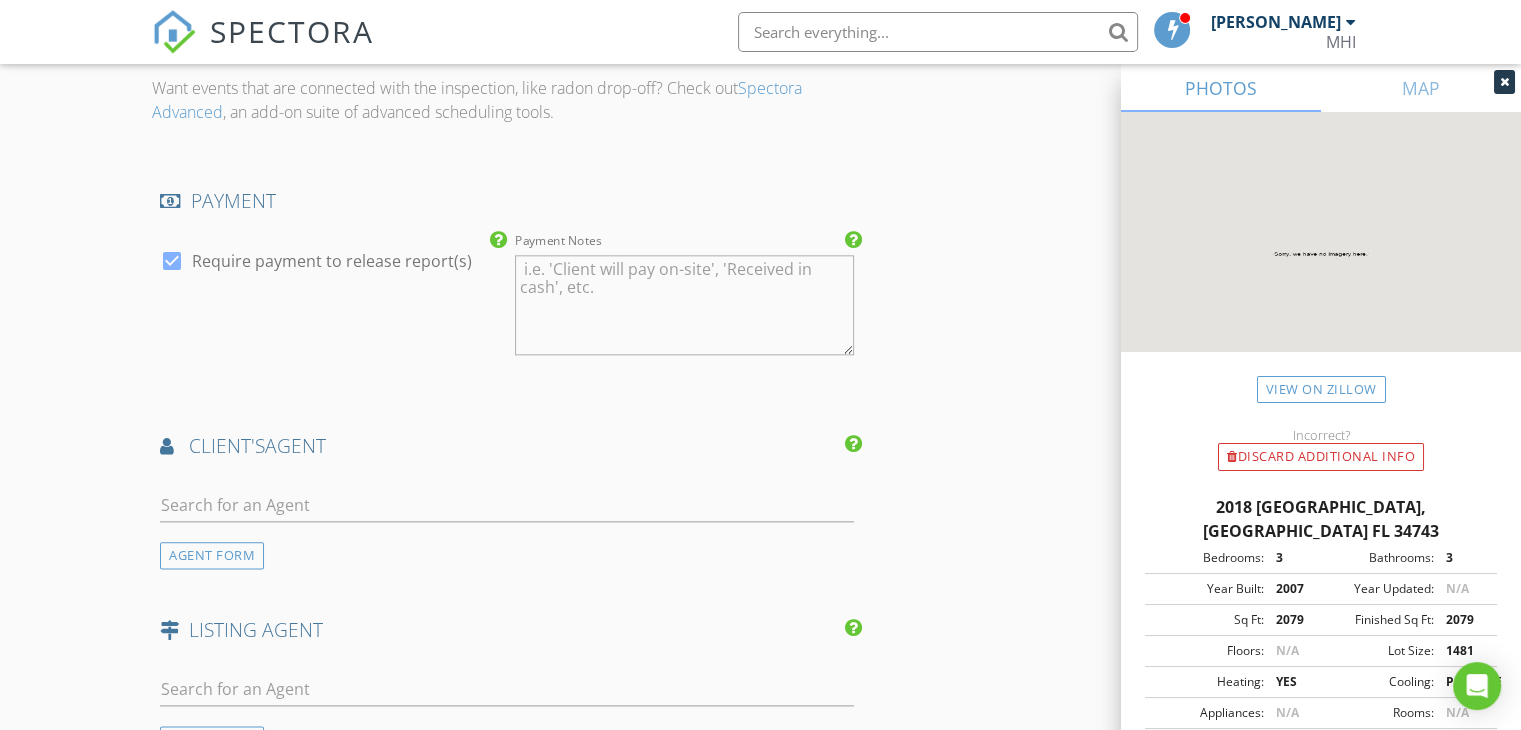 type on "Barlowed7@gmail.com" 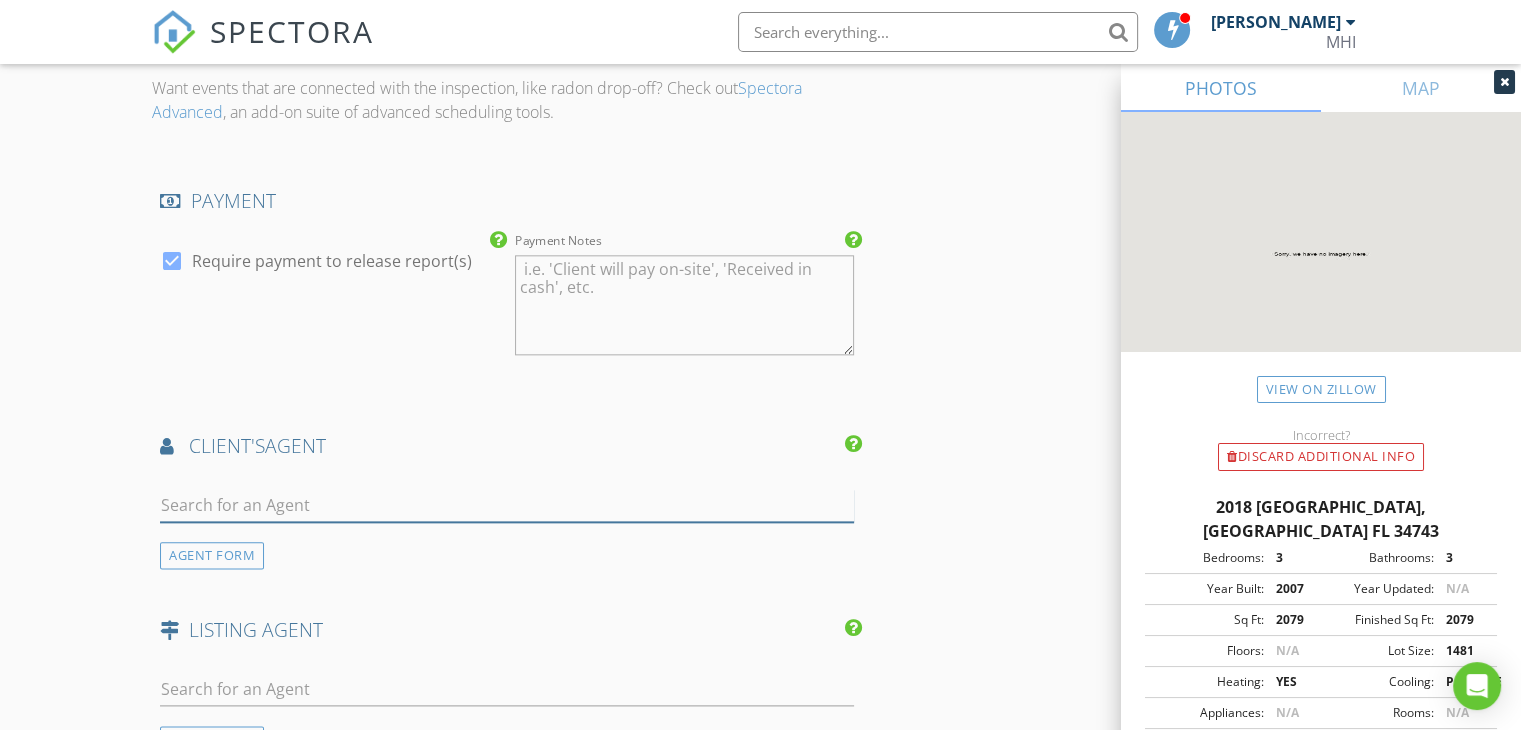 click at bounding box center [507, 505] 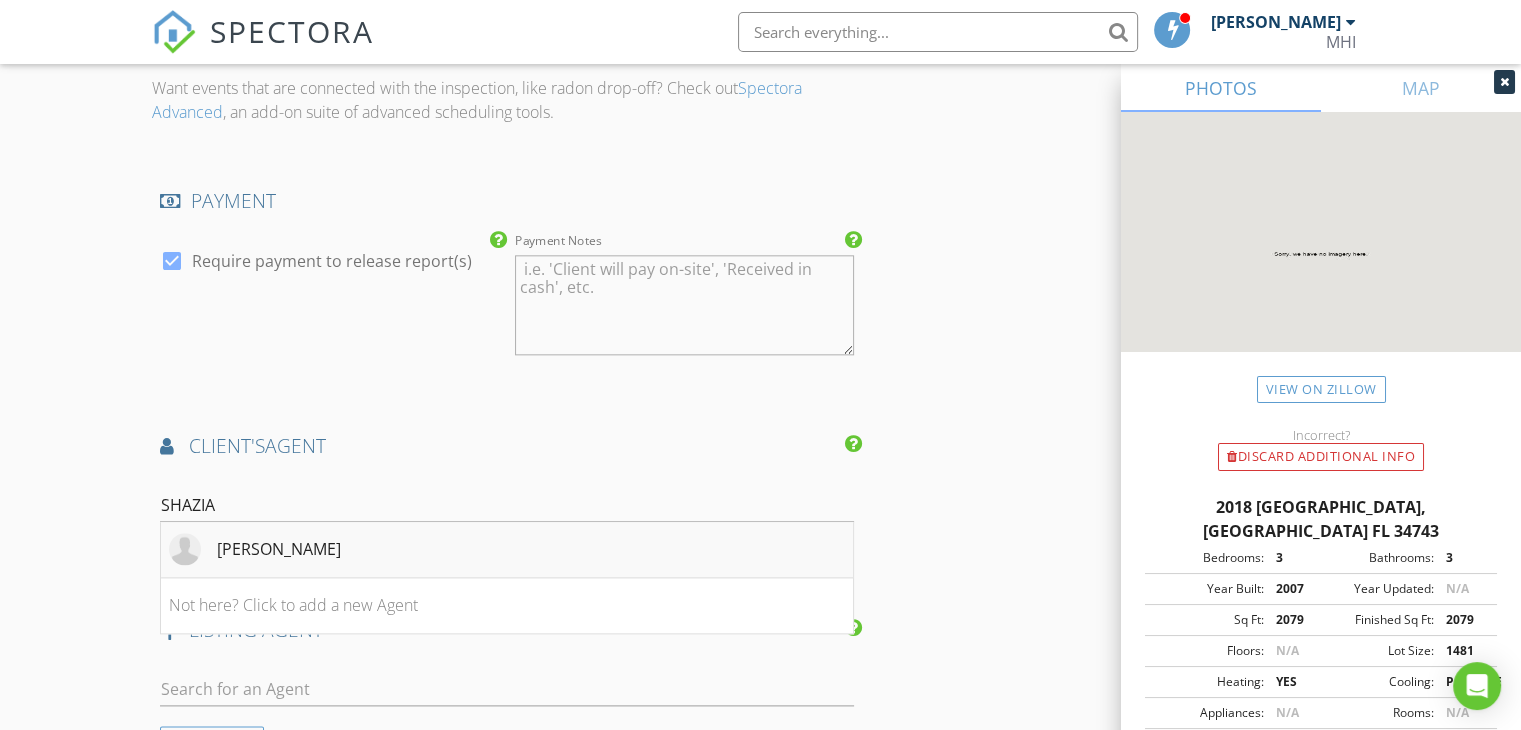 click on "[PERSON_NAME]" at bounding box center (279, 549) 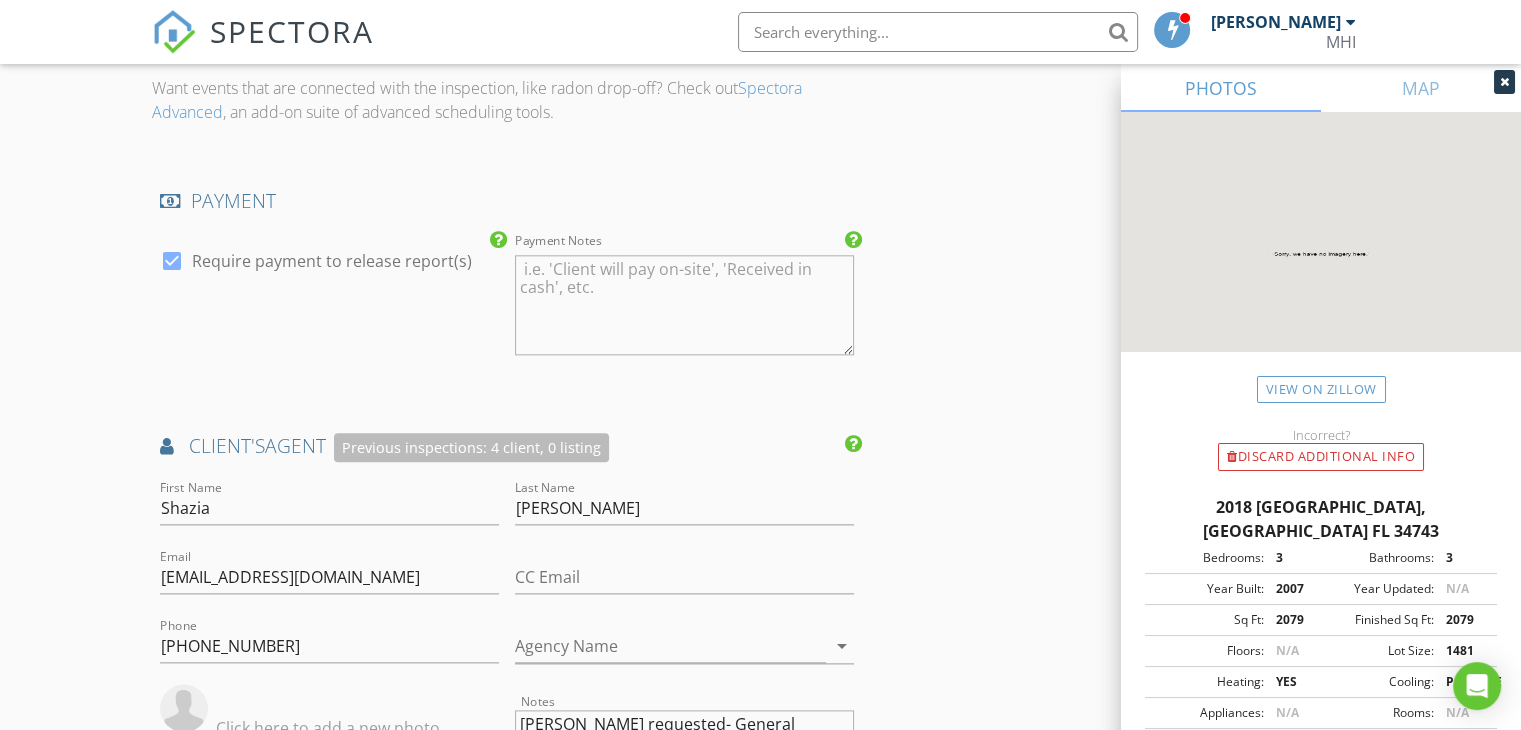 scroll, scrollTop: 2500, scrollLeft: 0, axis: vertical 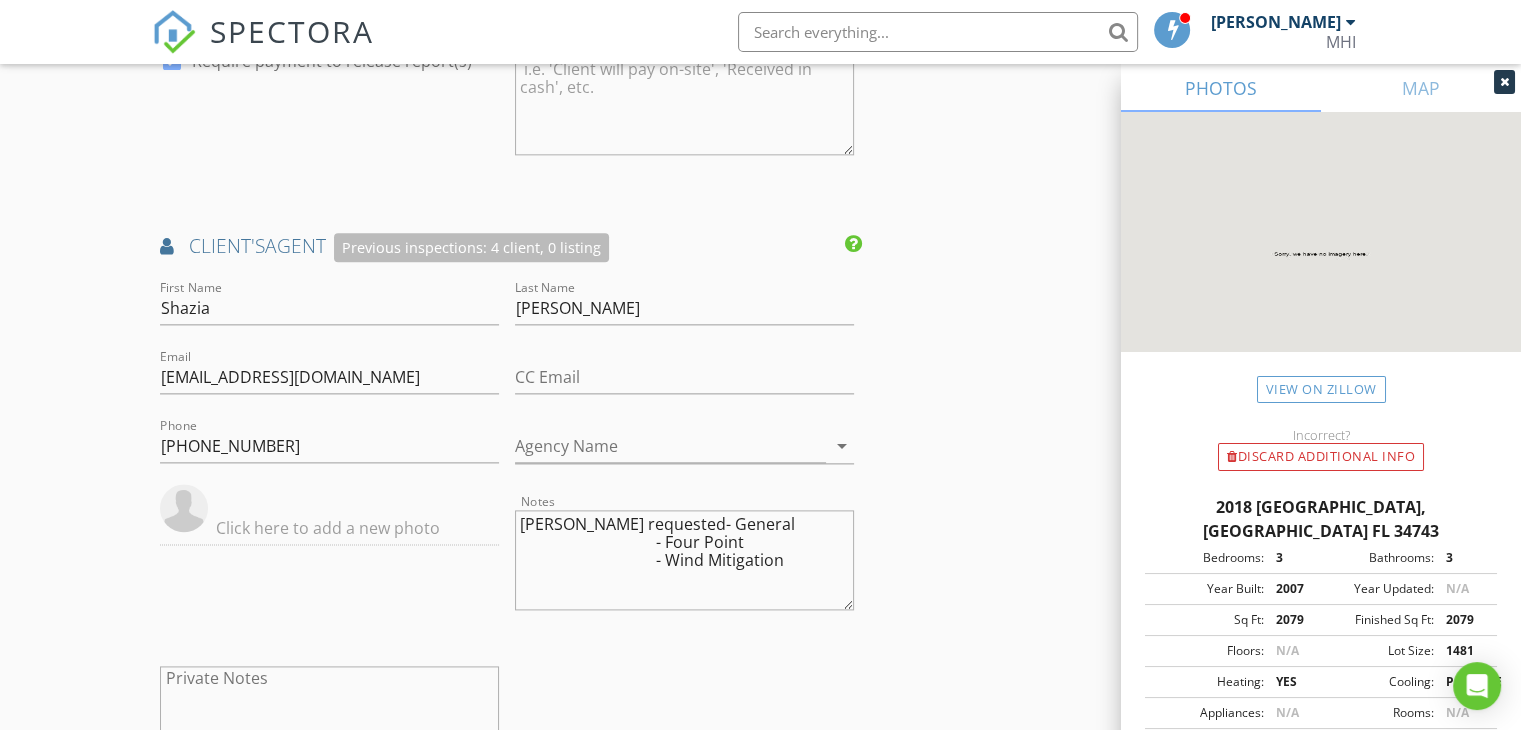 click on "Yolanda requested- General
- Four Point
- Wind Mitigation" at bounding box center (684, 560) 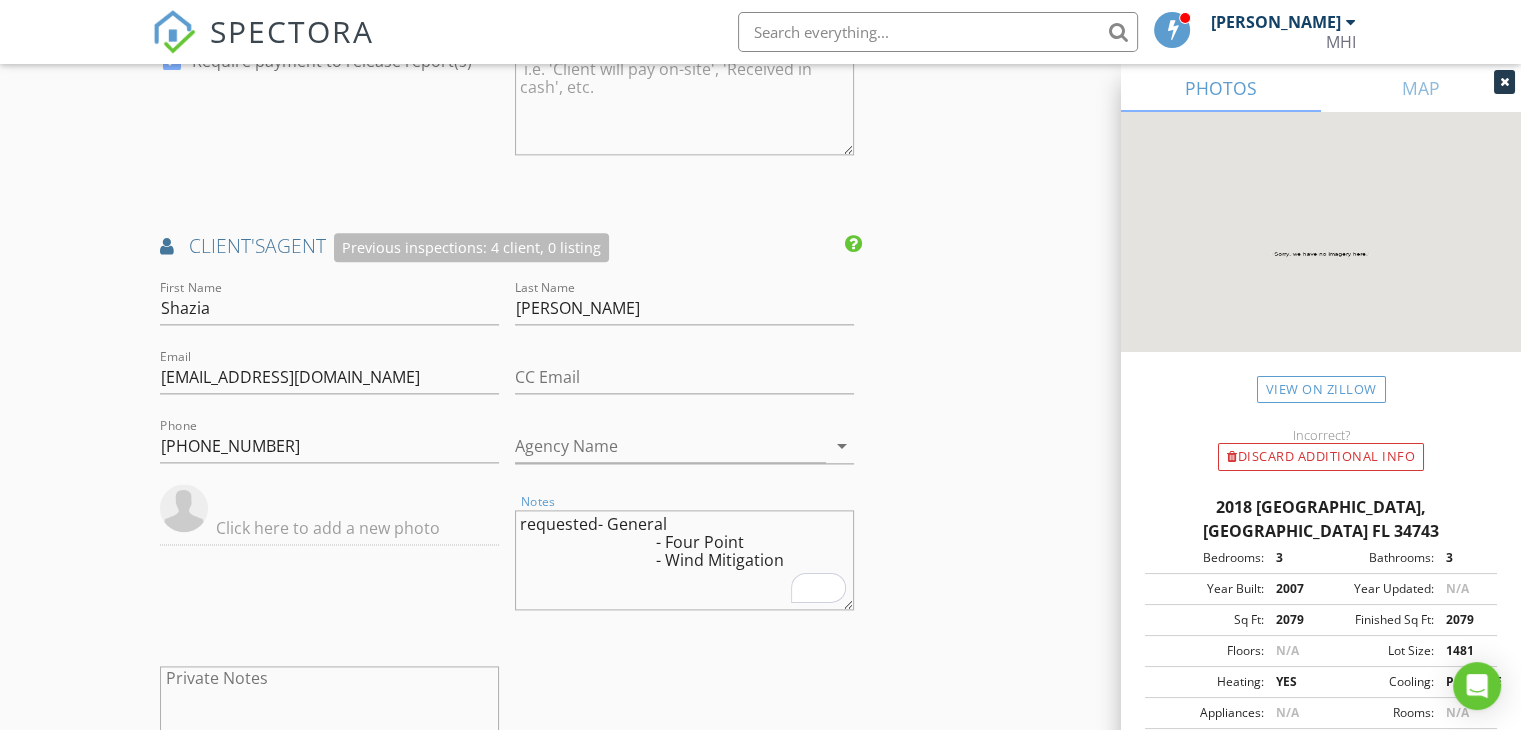 click on "requested- General
- Four Point
- Wind Mitigation" at bounding box center (684, 560) 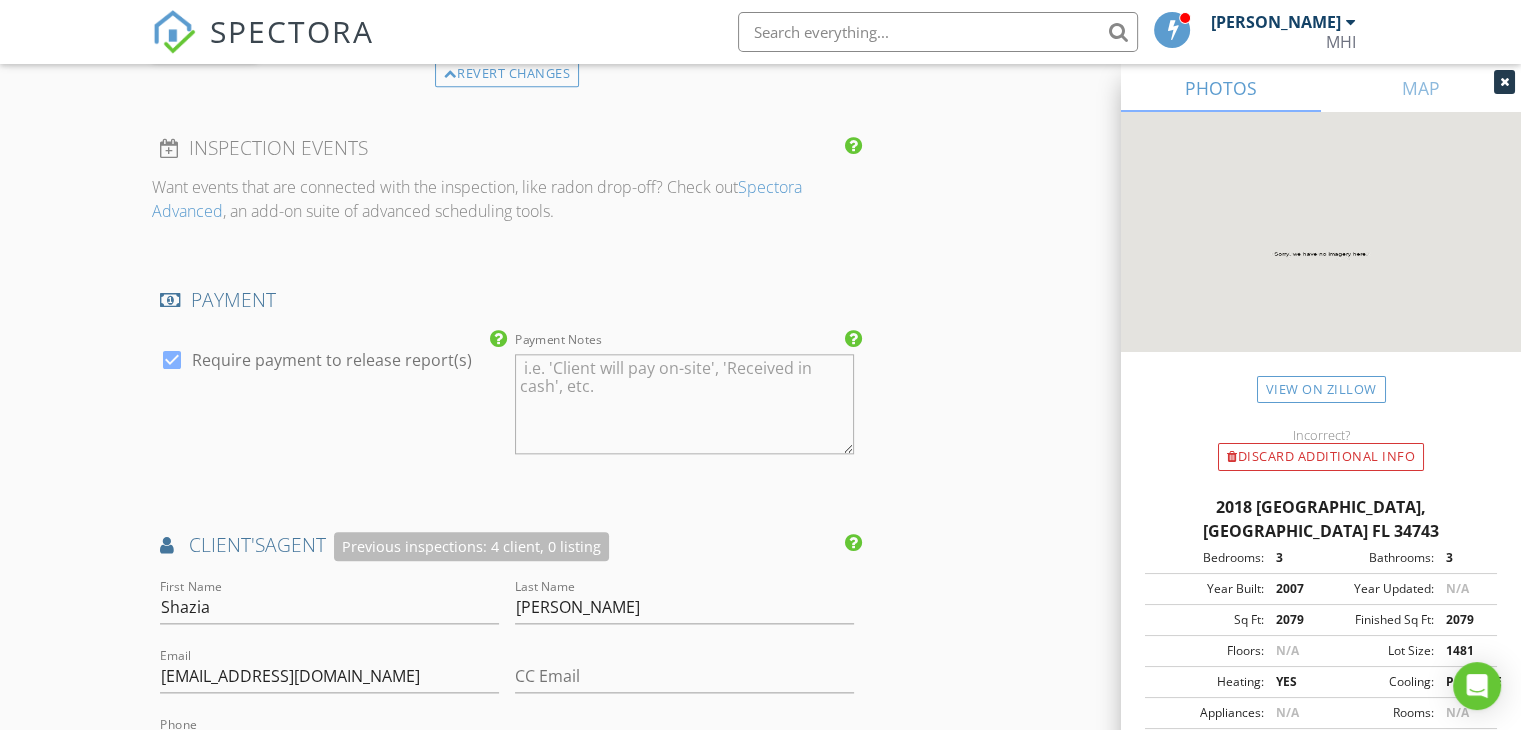 scroll, scrollTop: 2200, scrollLeft: 0, axis: vertical 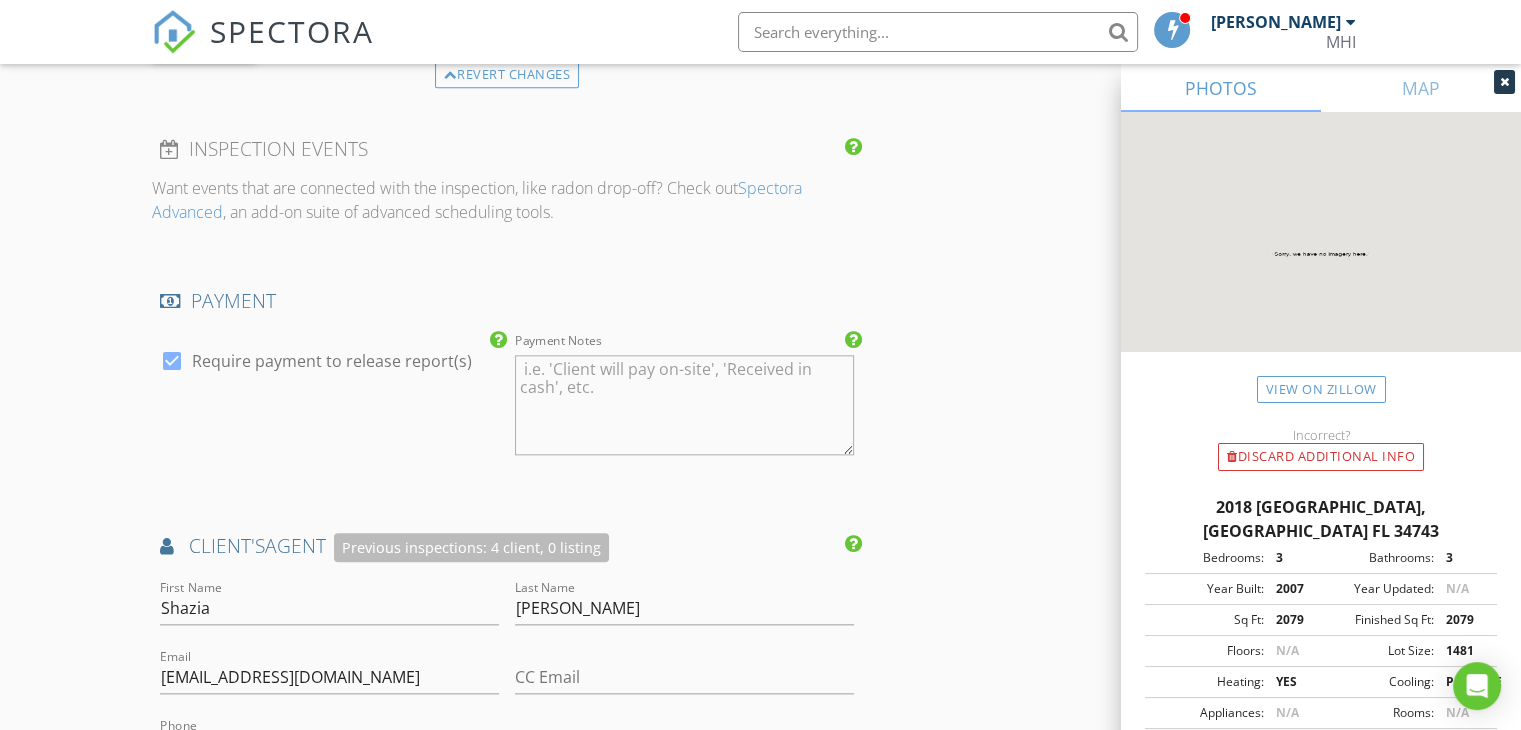 type on "[PERSON_NAME] requested- General
- Four Point
- Wind Mitigation" 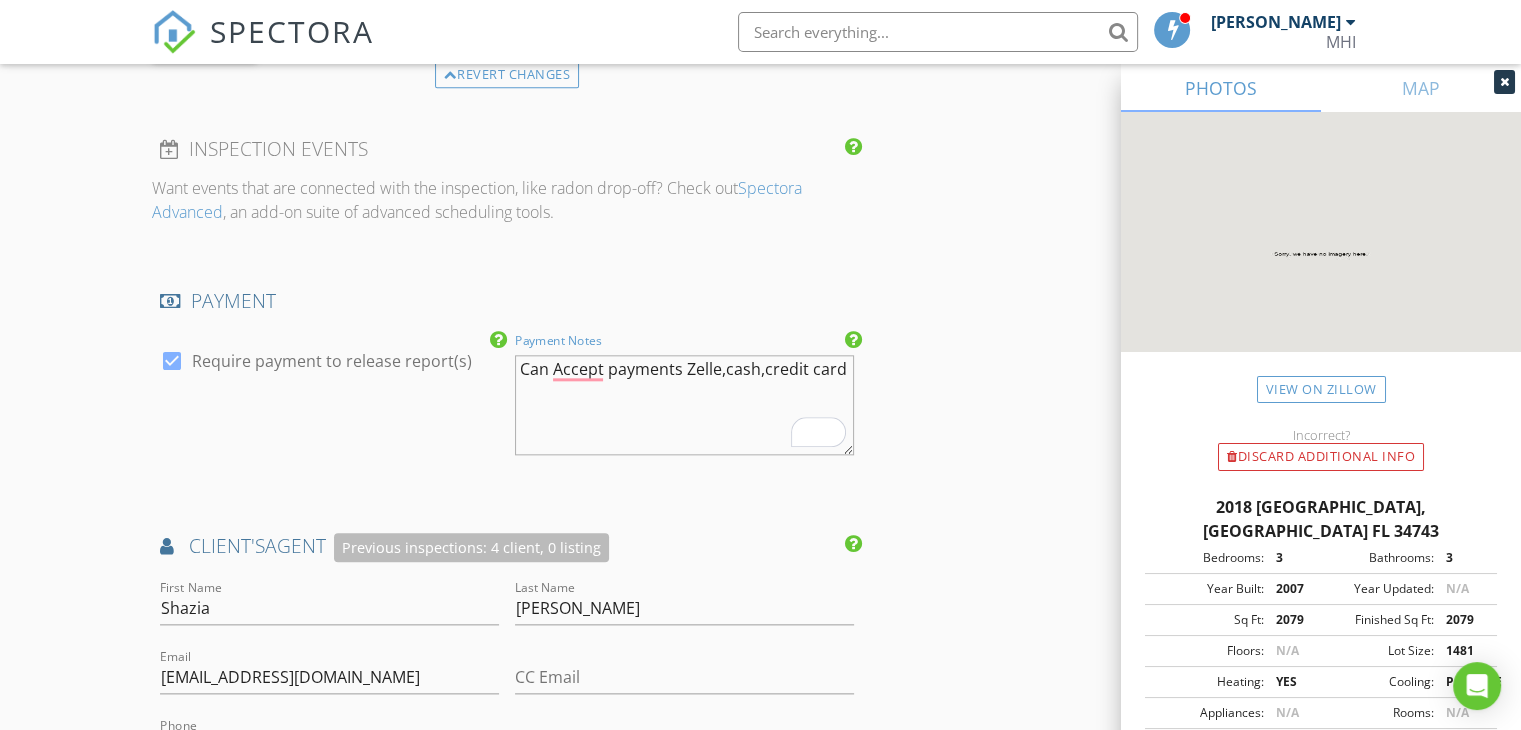 click on "Can Accept payments Zelle,cash,credit card" at bounding box center [684, 405] 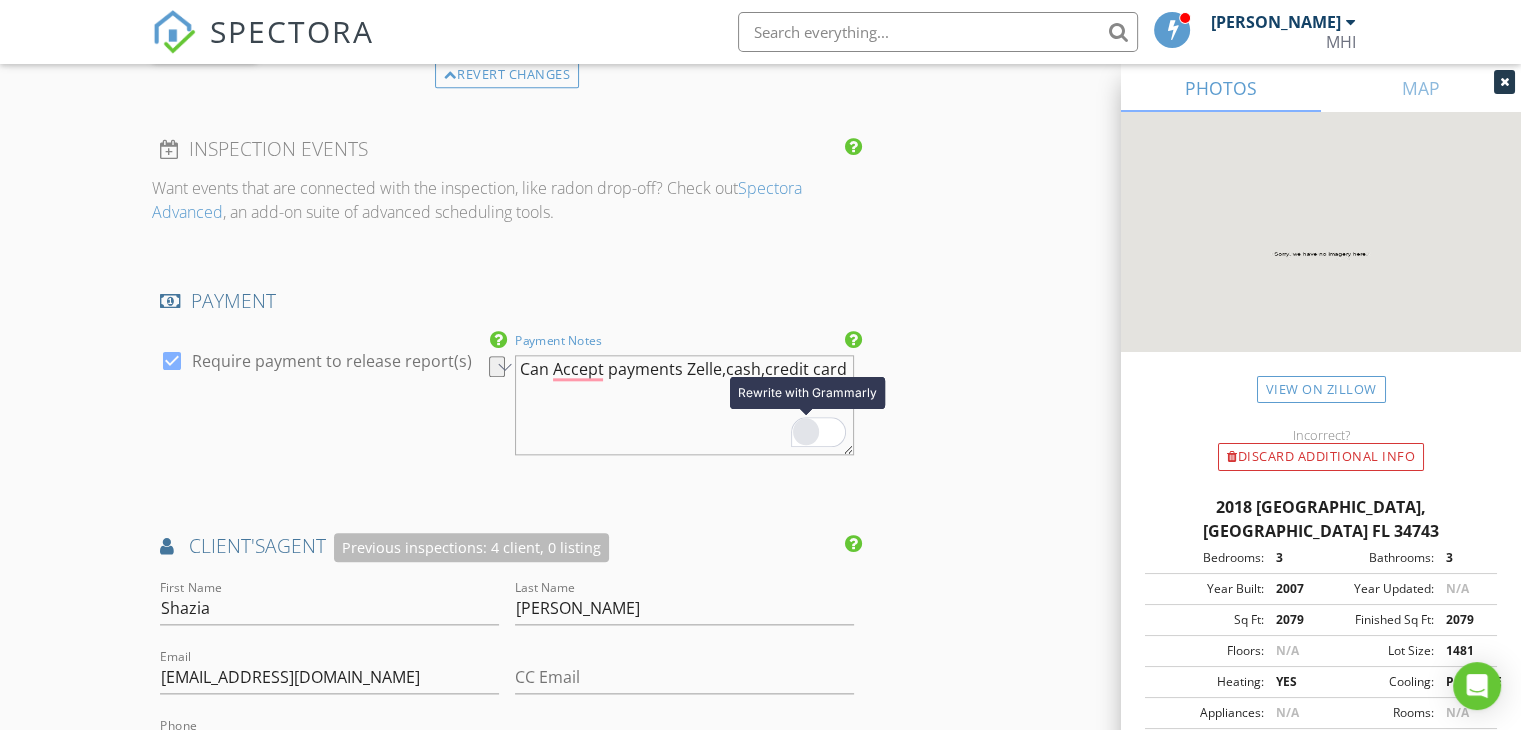 click at bounding box center [806, 431] 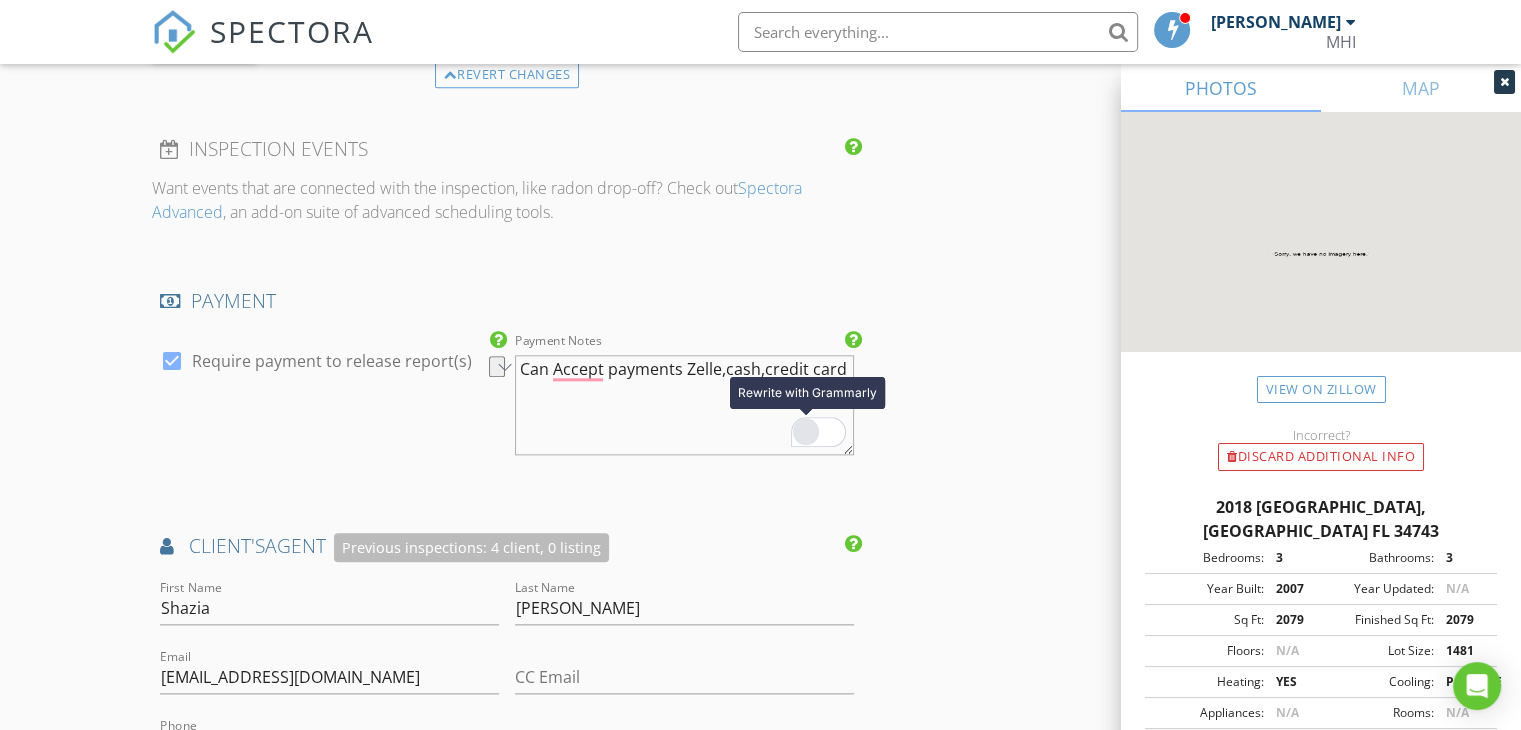 click at bounding box center [806, 431] 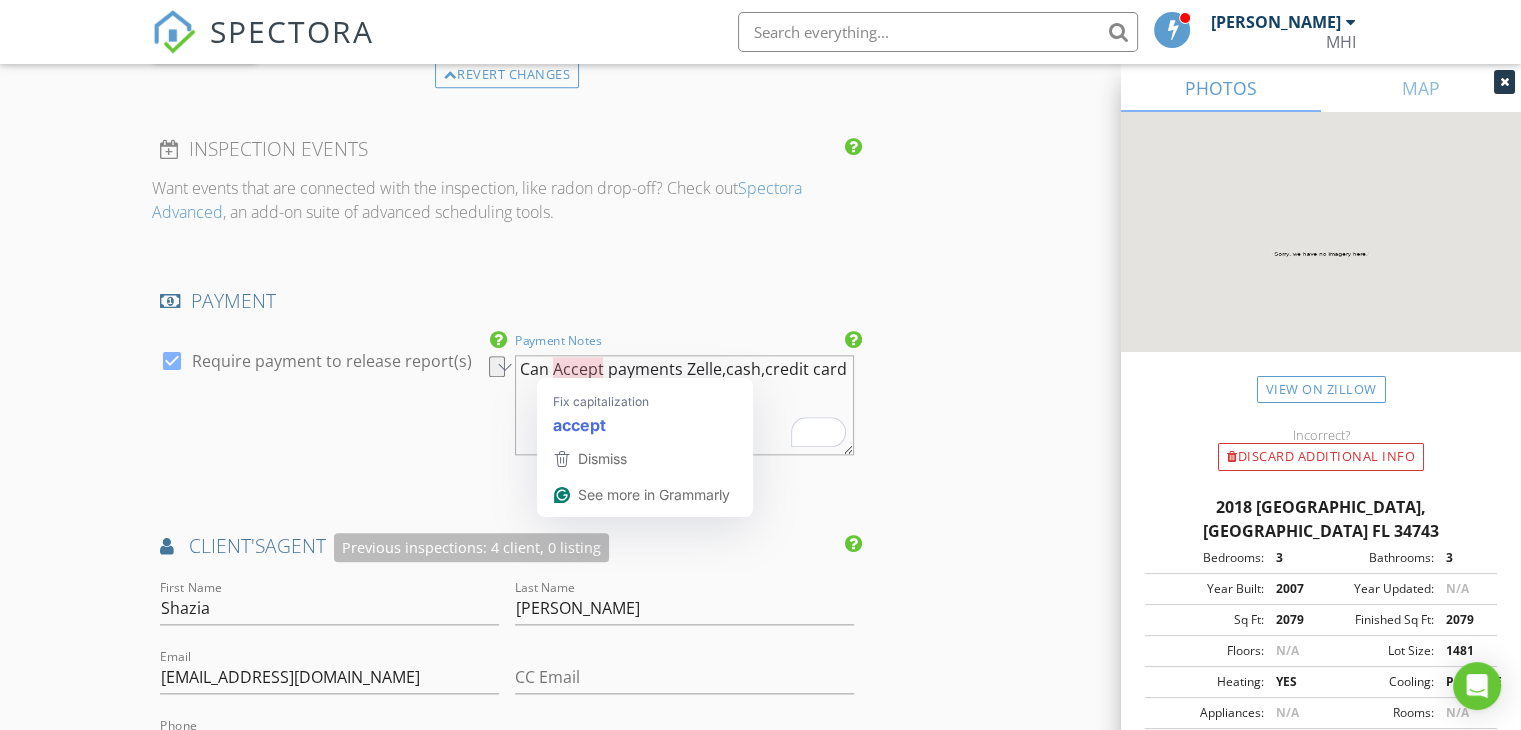 click on "Can Accept payments Zelle,cash,credit card" at bounding box center [684, 405] 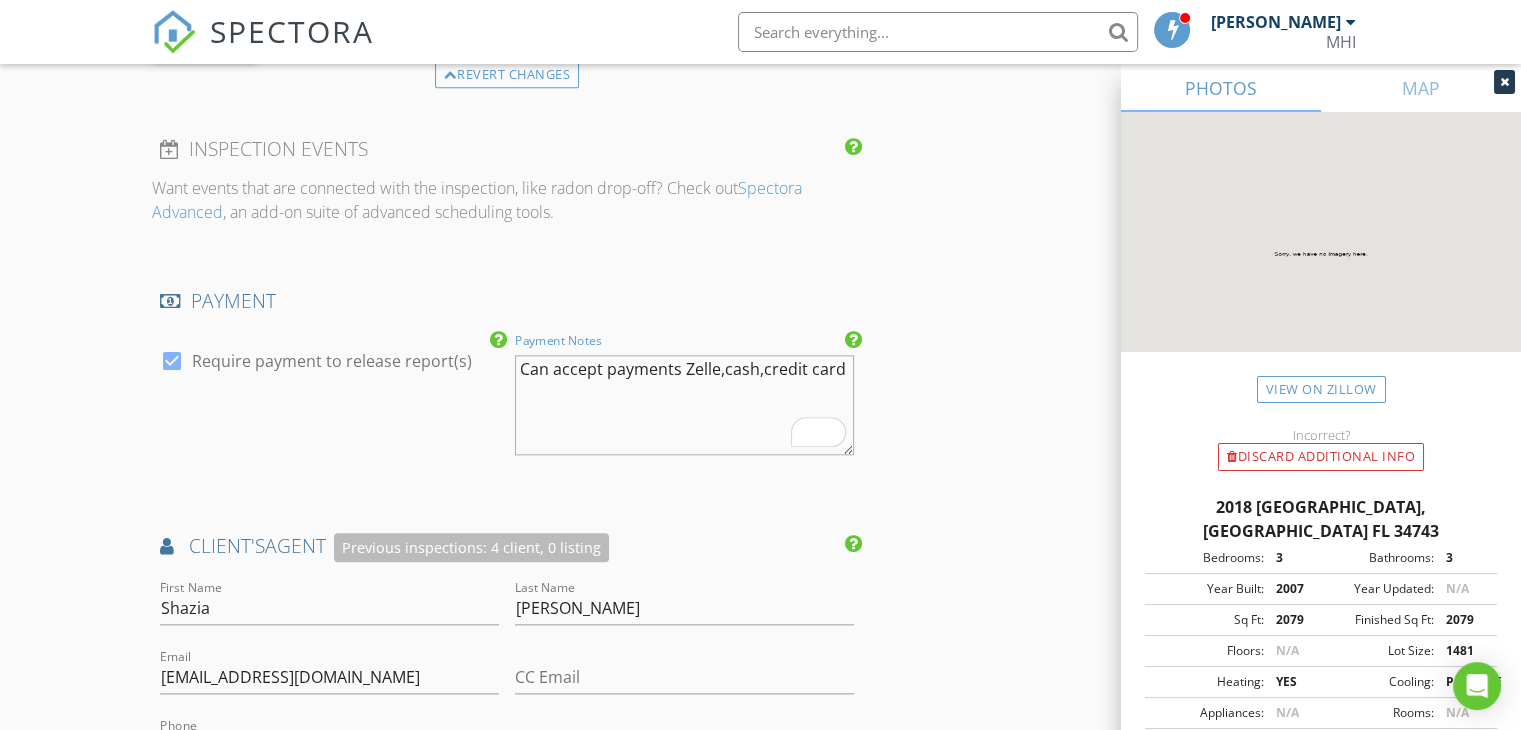 click on "Can accept payments Zelle,cash,credit card" at bounding box center [684, 405] 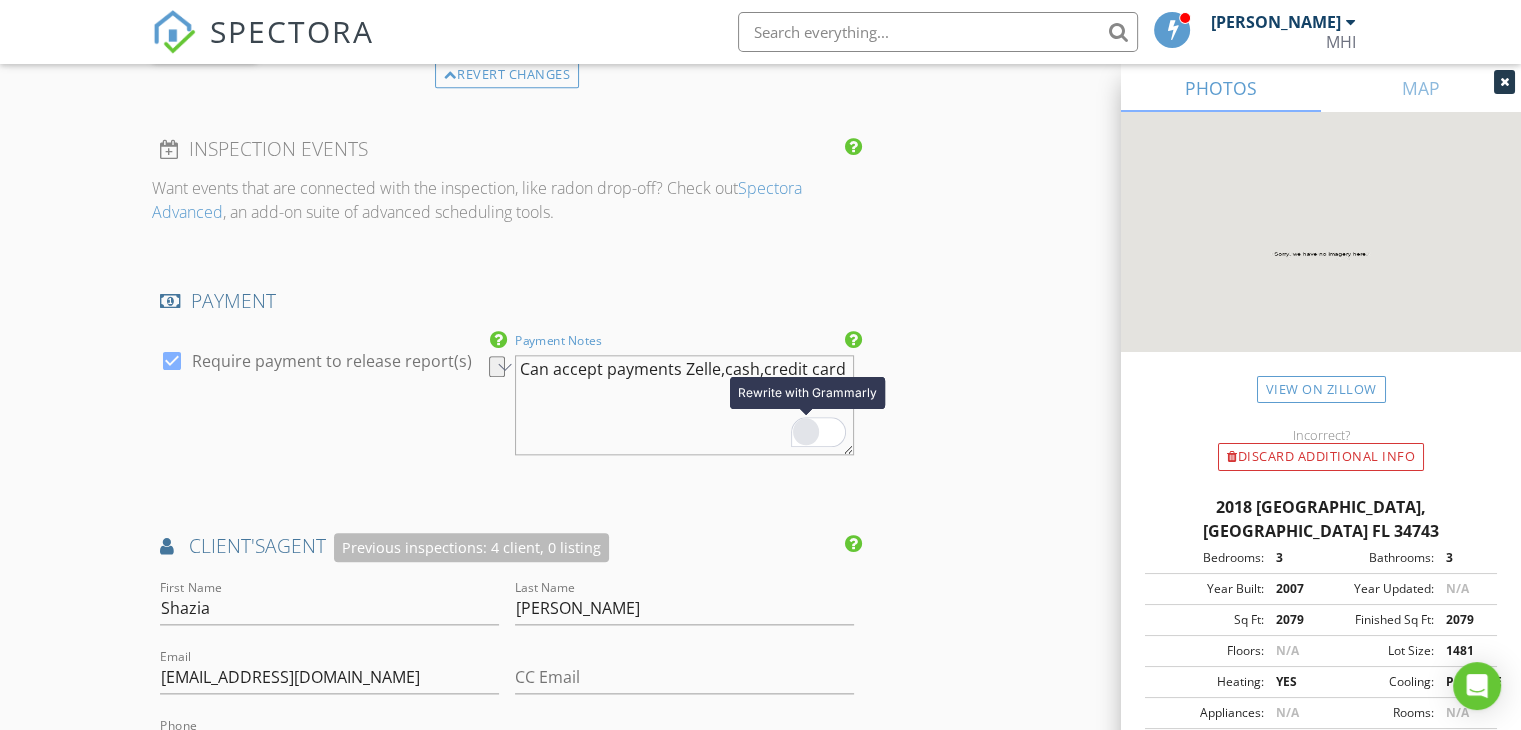 type on "Can accept payments Zelle,cash,credit card" 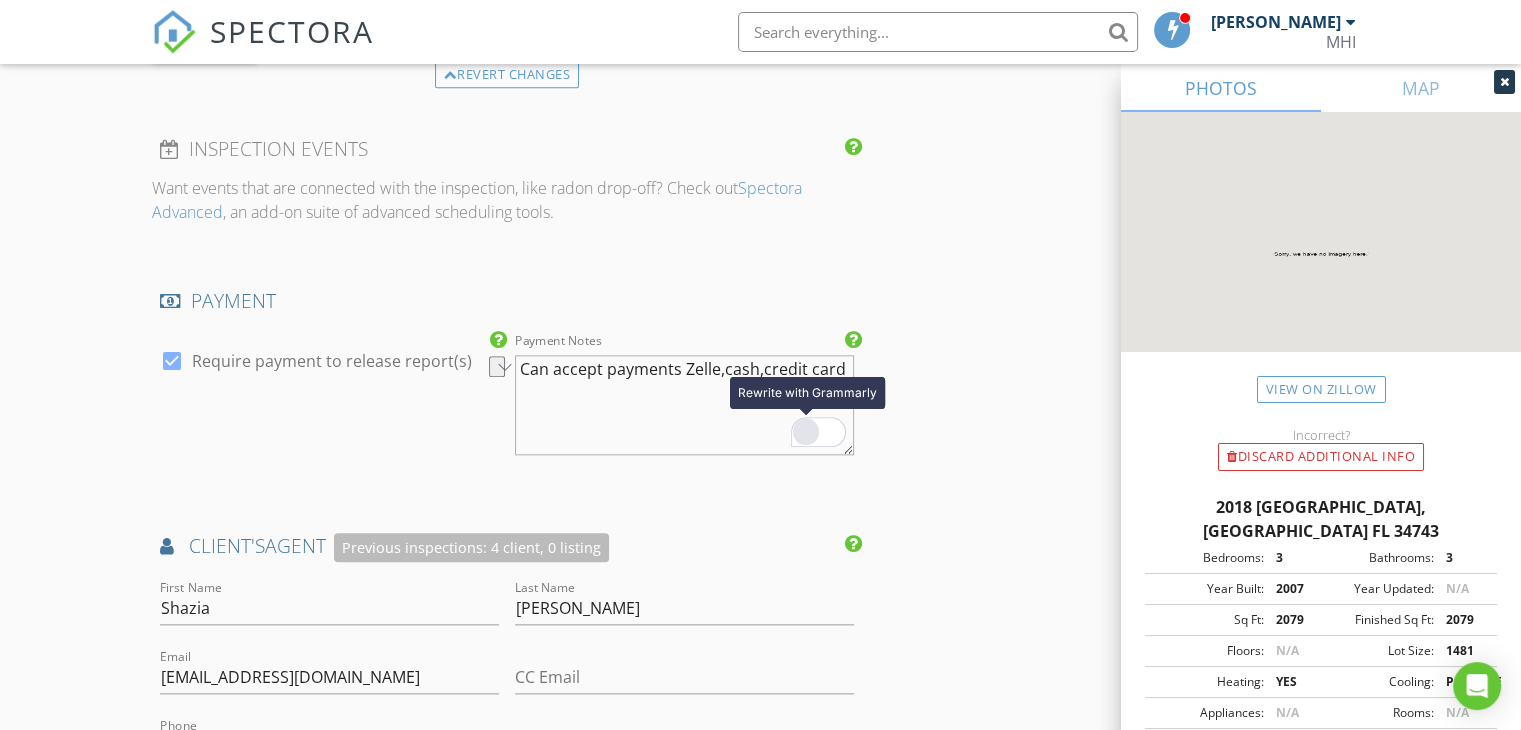 click at bounding box center (806, 431) 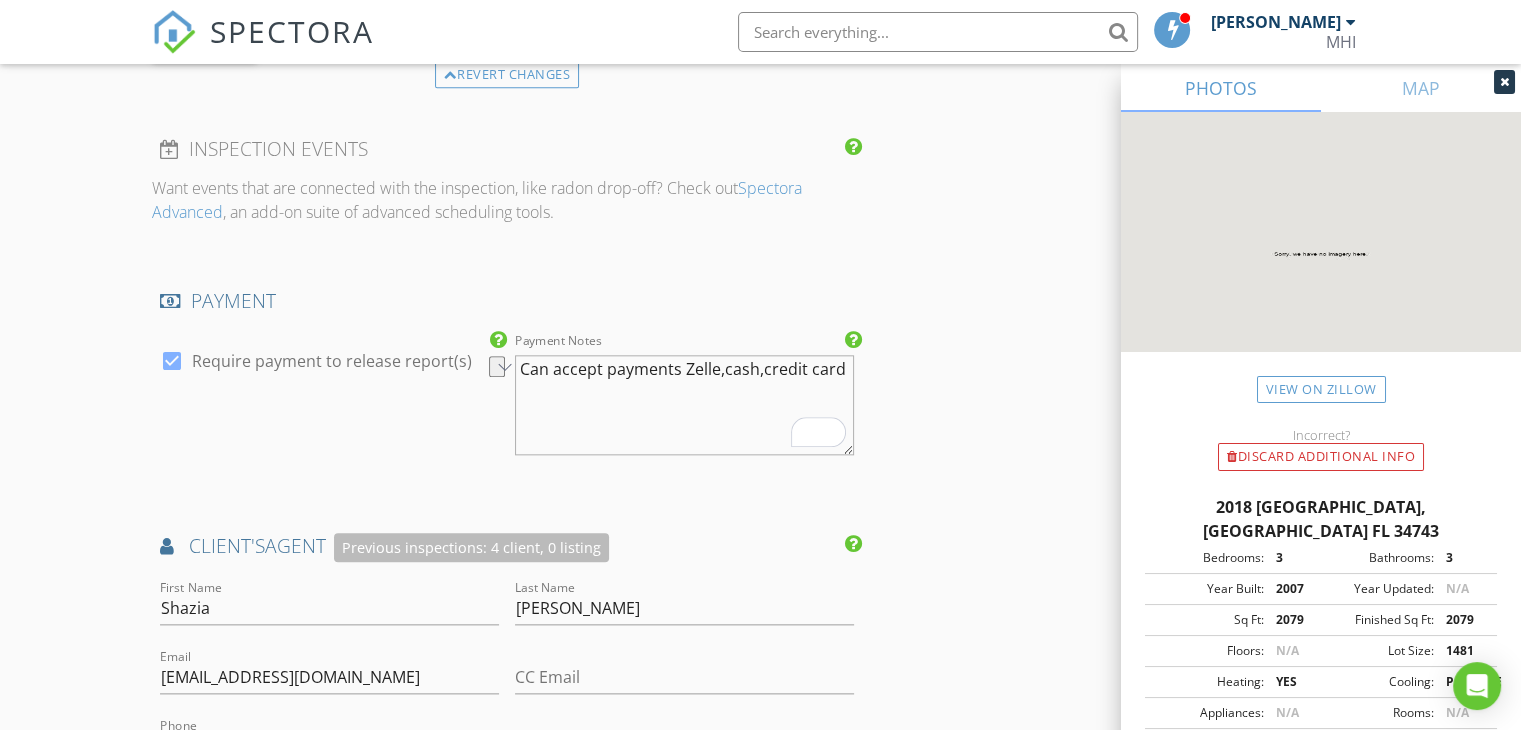 click on "Can accept payments Zelle,cash,credit card" at bounding box center (684, 405) 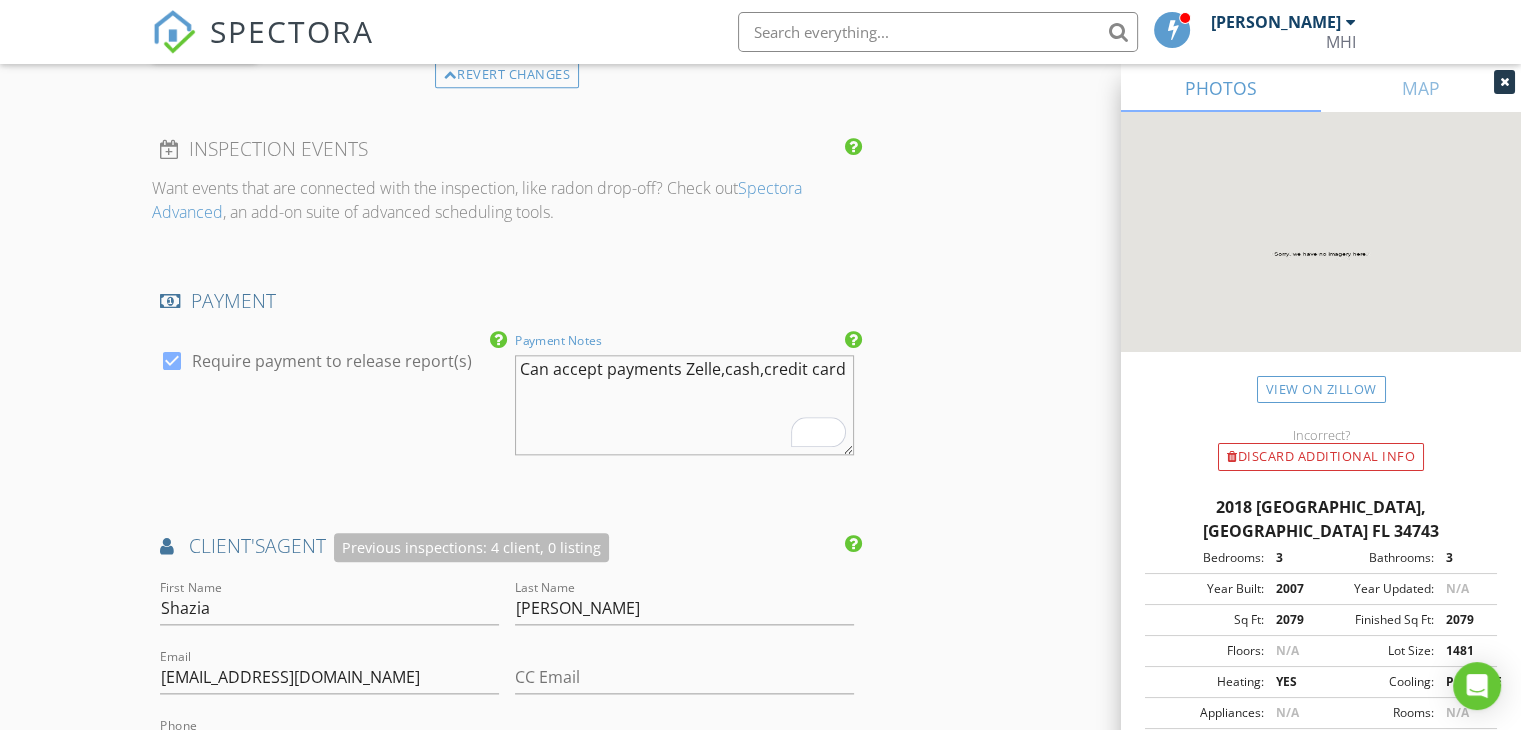 click on "Can accept payments Zelle,cash,credit card" at bounding box center (684, 405) 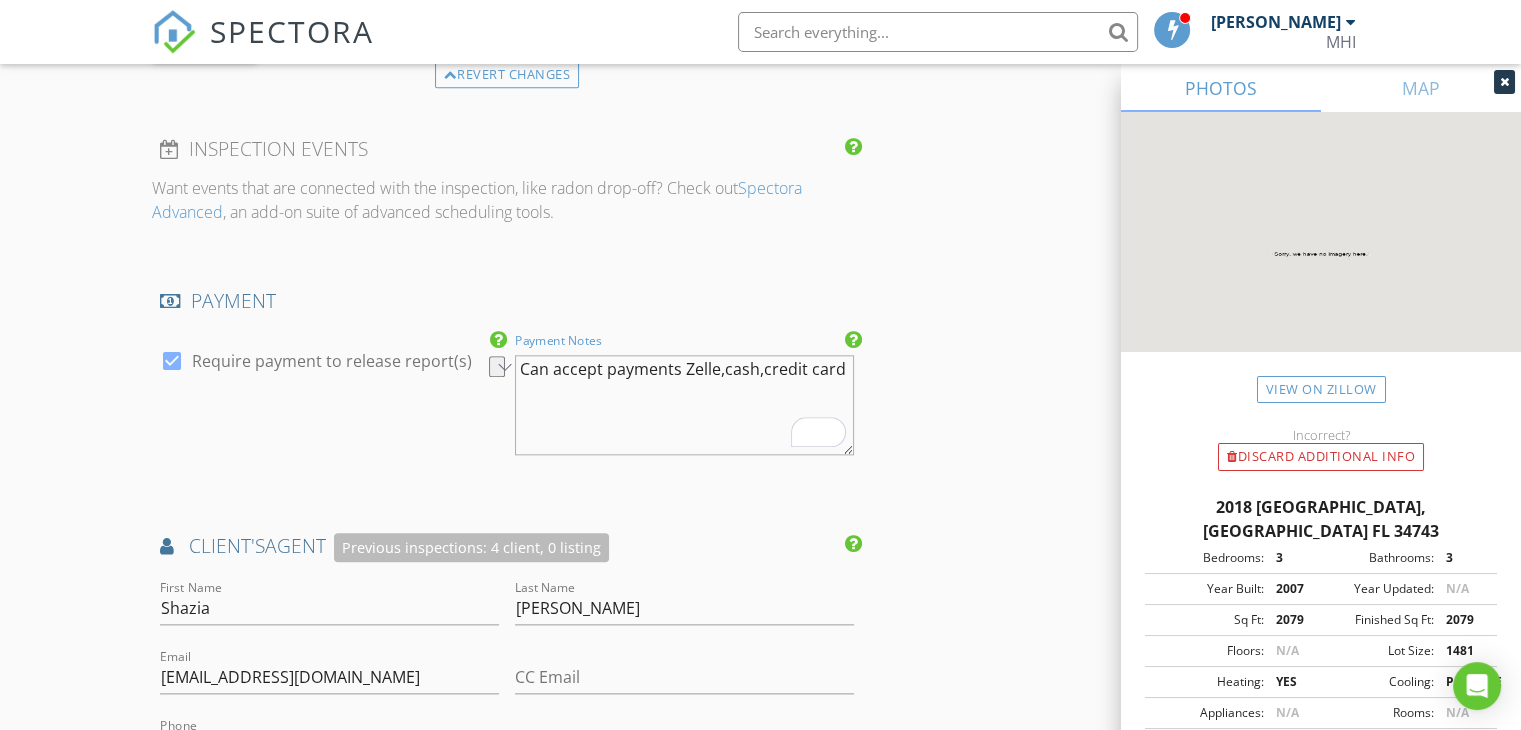 click on "Can accept payments Zelle,cash,credit card" at bounding box center (684, 405) 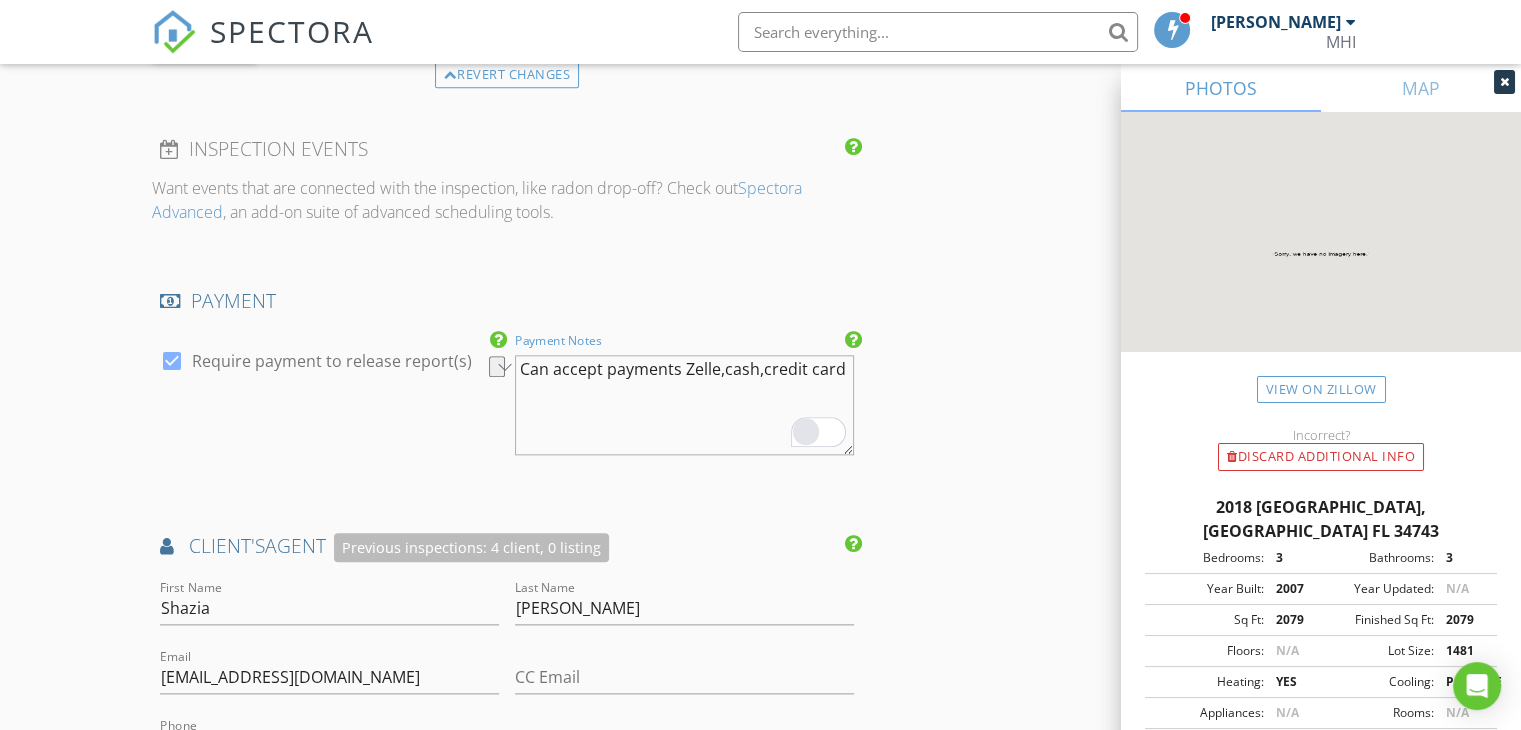 click at bounding box center (806, 431) 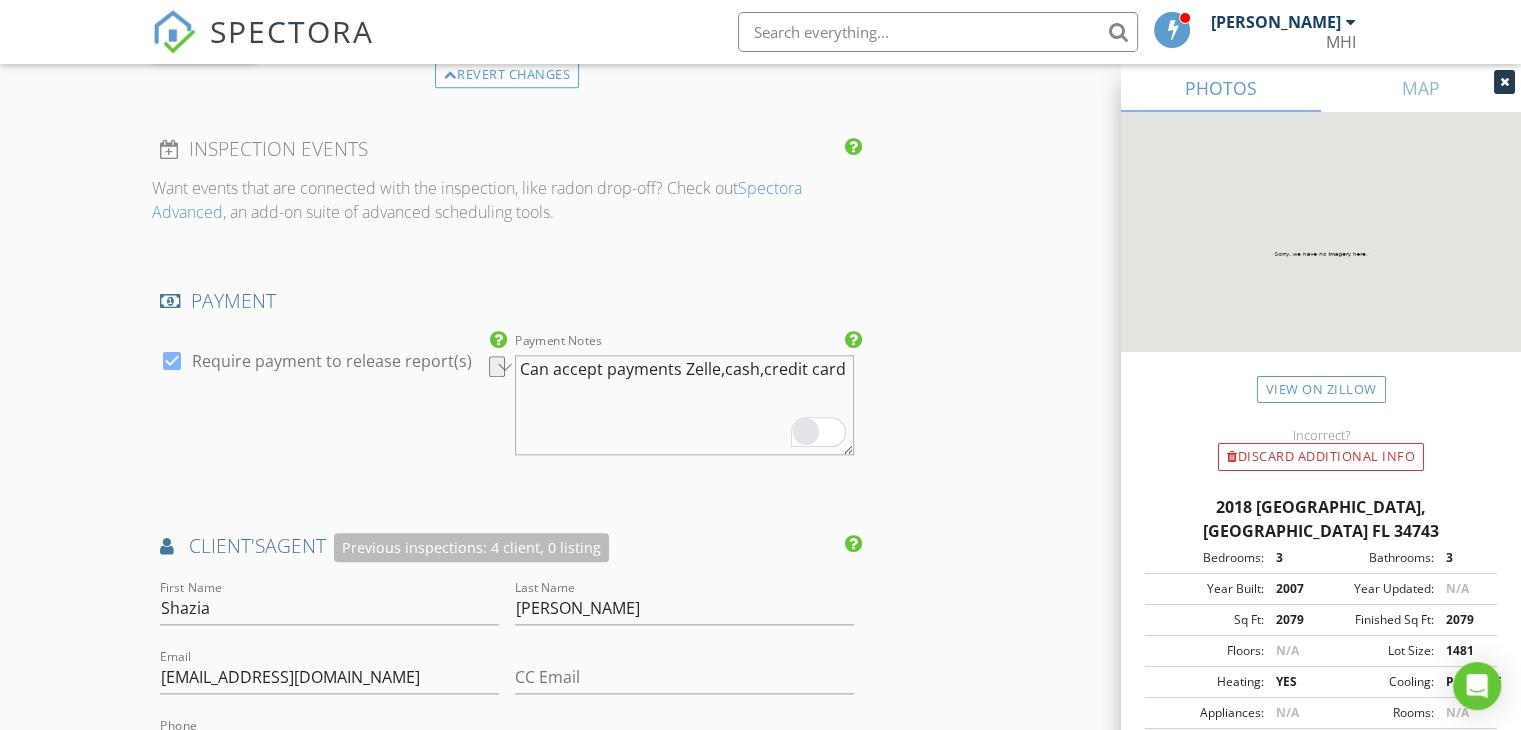 click at bounding box center (806, 431) 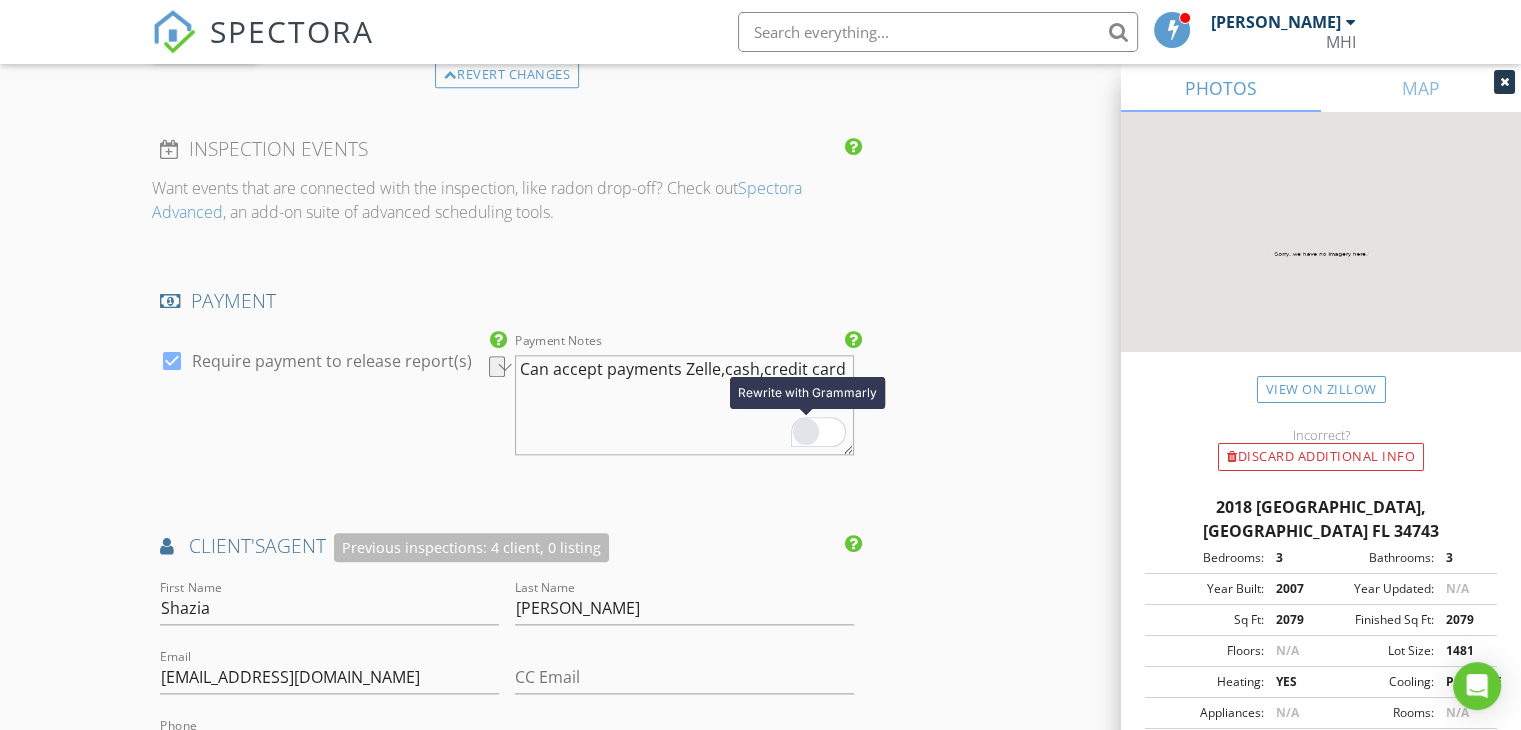click at bounding box center [806, 431] 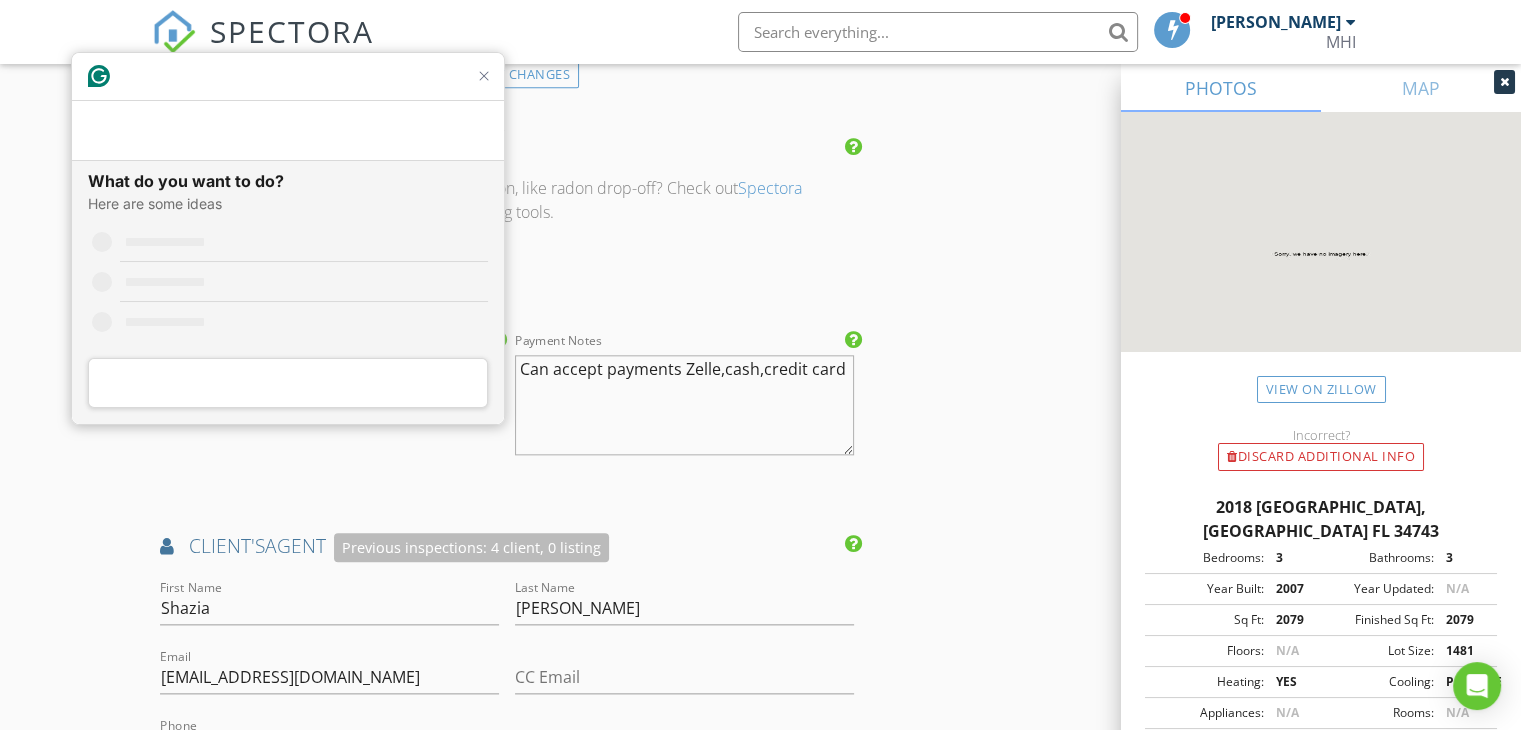 scroll, scrollTop: 0, scrollLeft: 0, axis: both 